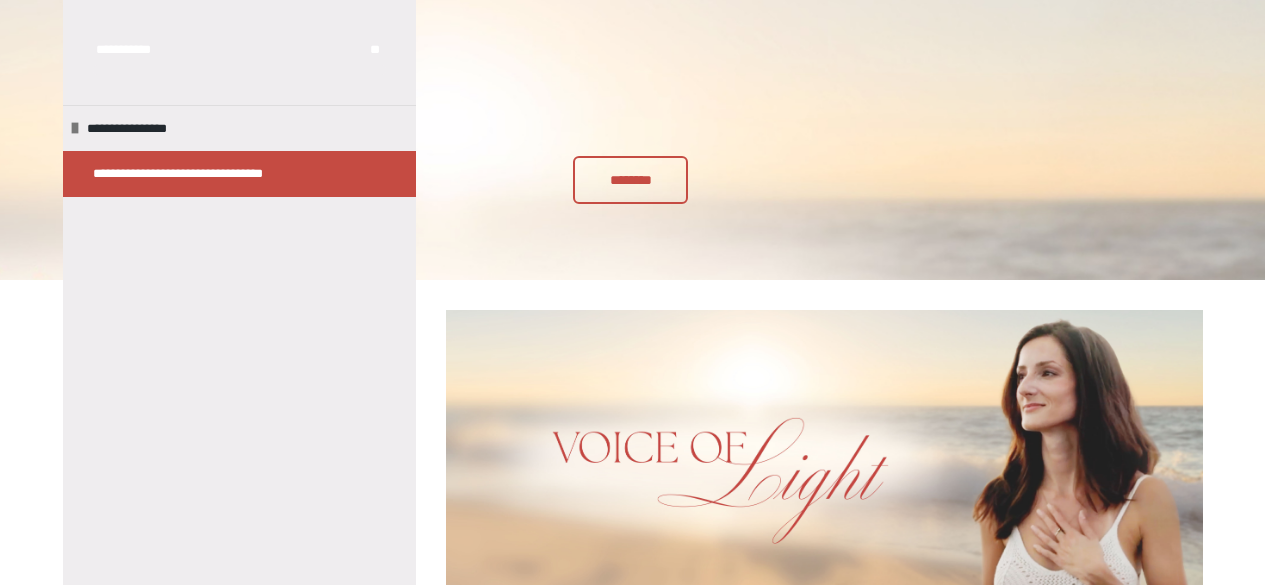 scroll, scrollTop: 653, scrollLeft: 0, axis: vertical 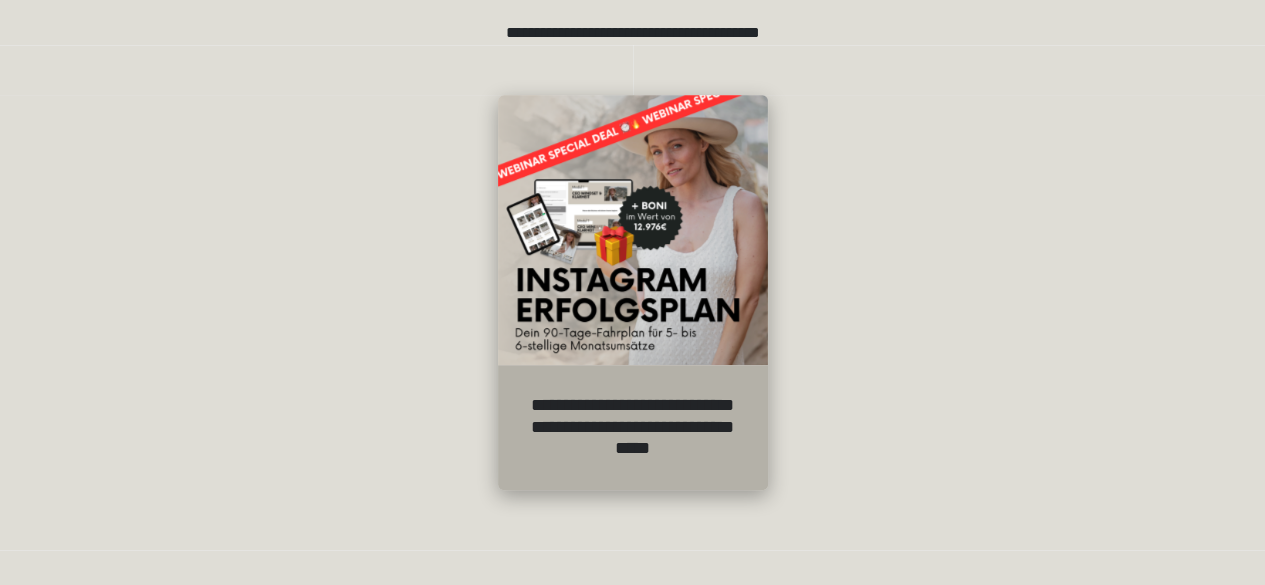 click on "**********" at bounding box center (633, 427) 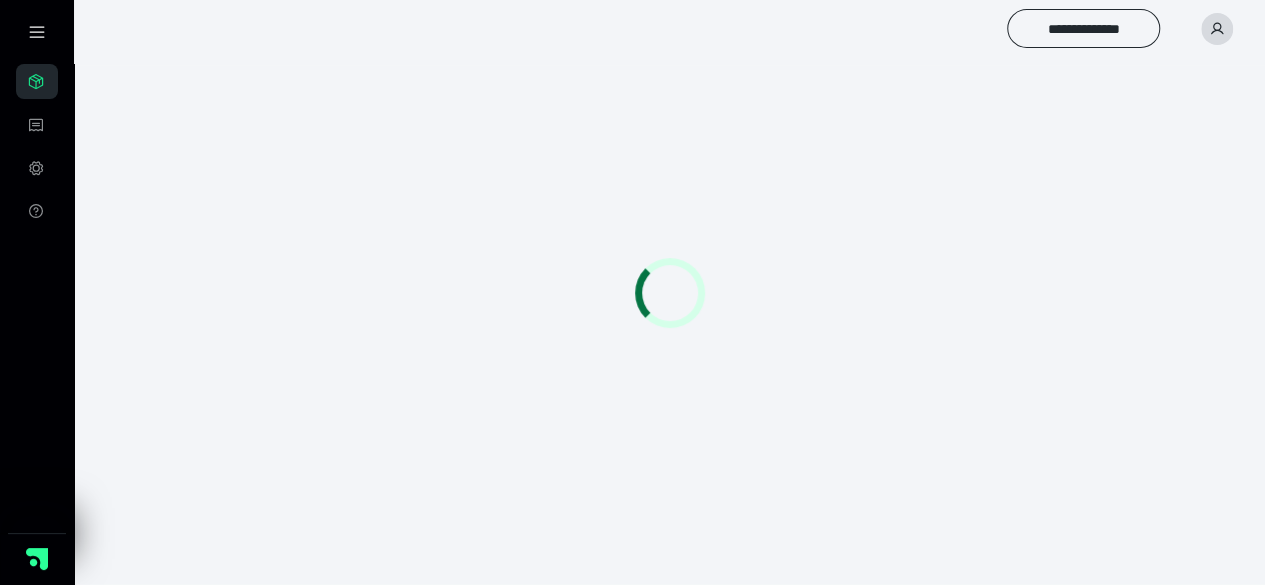 scroll, scrollTop: 0, scrollLeft: 0, axis: both 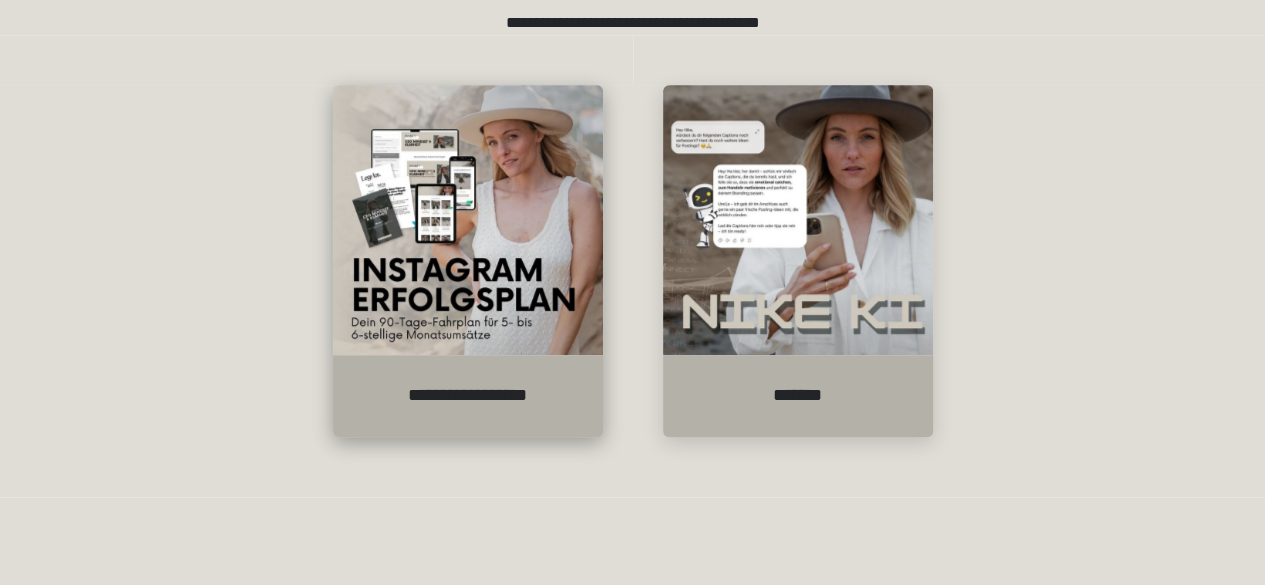 click at bounding box center (468, 220) 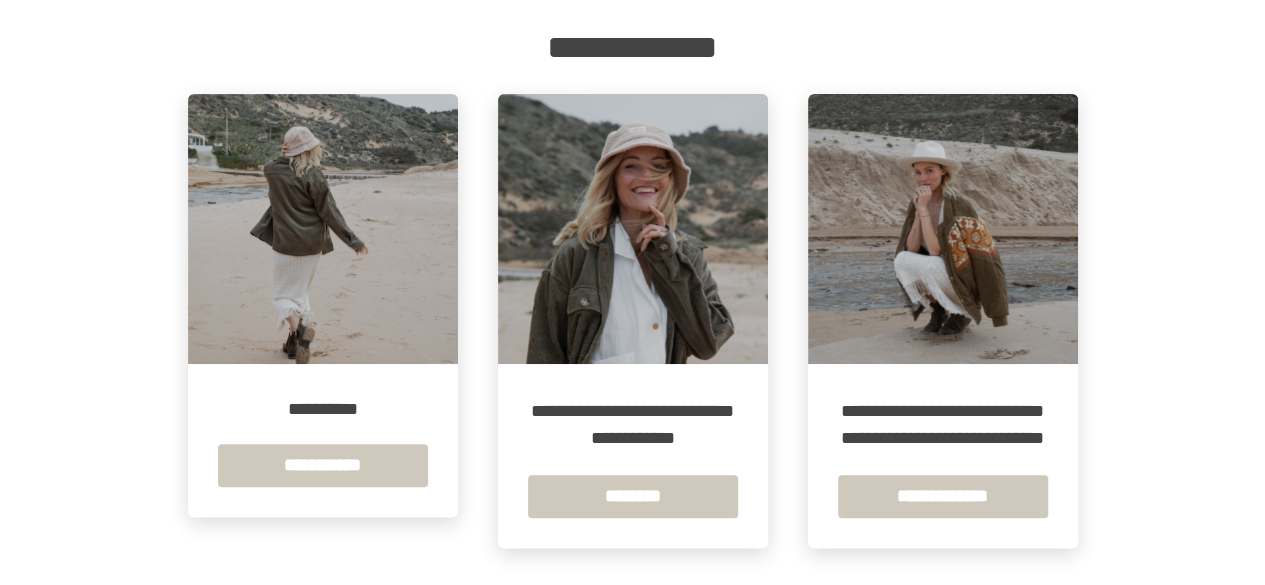 scroll, scrollTop: 362, scrollLeft: 0, axis: vertical 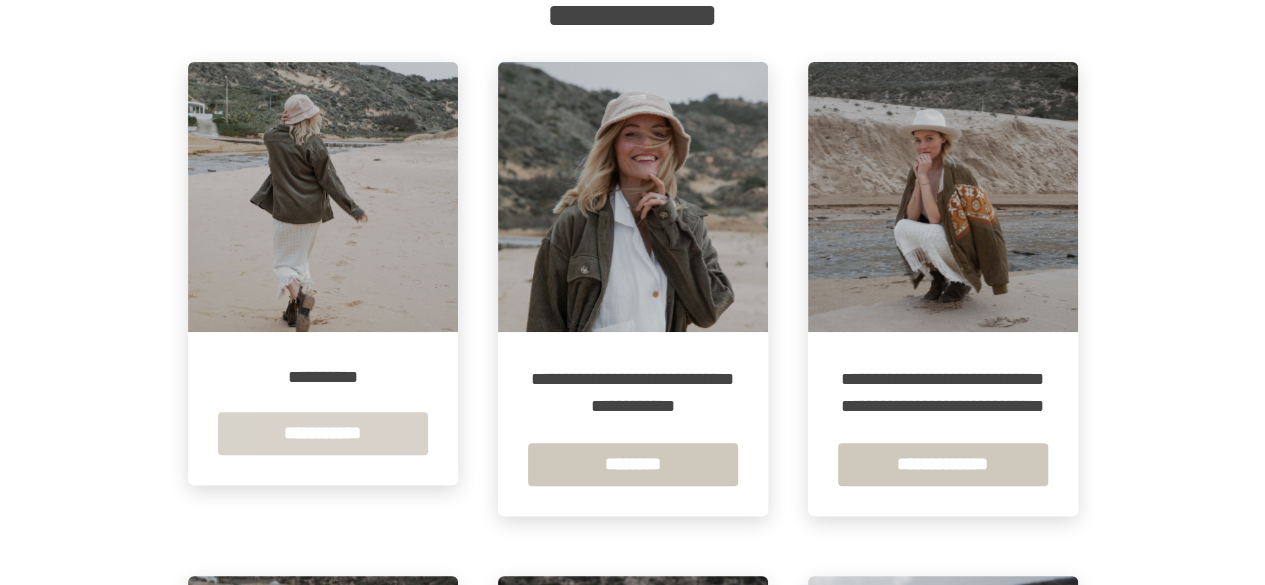 click on "**********" at bounding box center [323, 433] 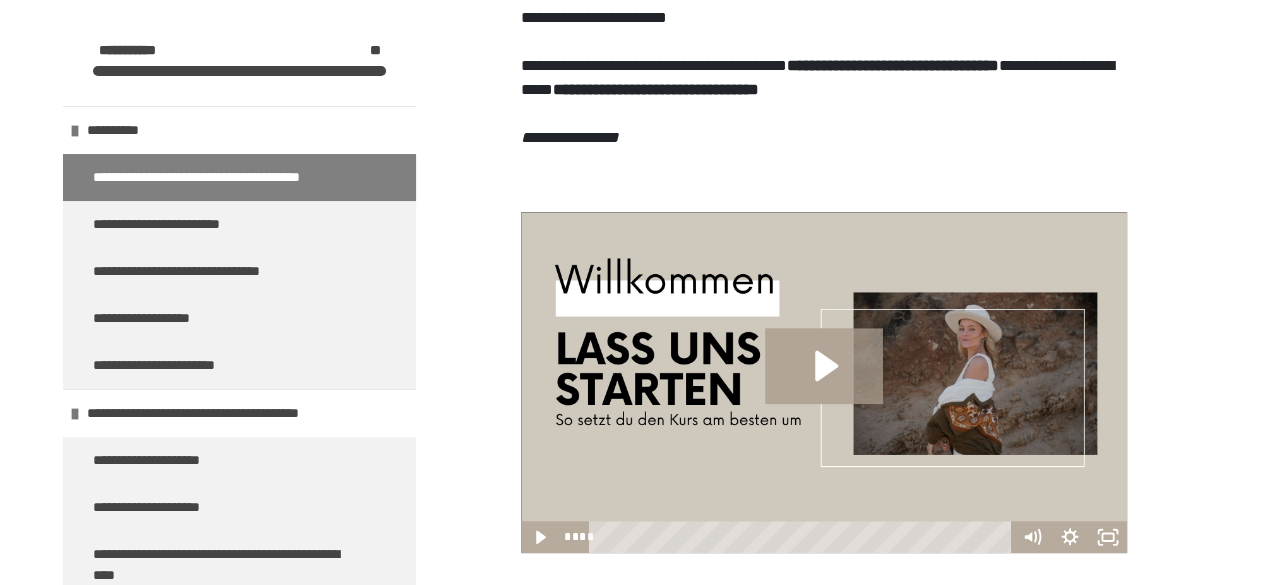 scroll, scrollTop: 601, scrollLeft: 0, axis: vertical 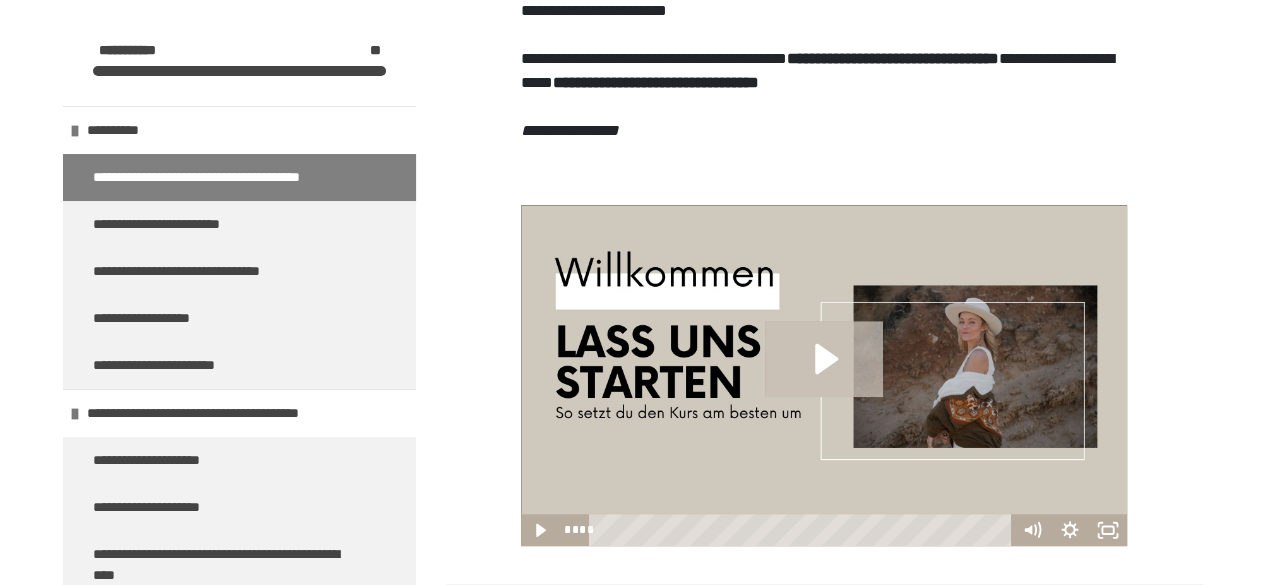 click 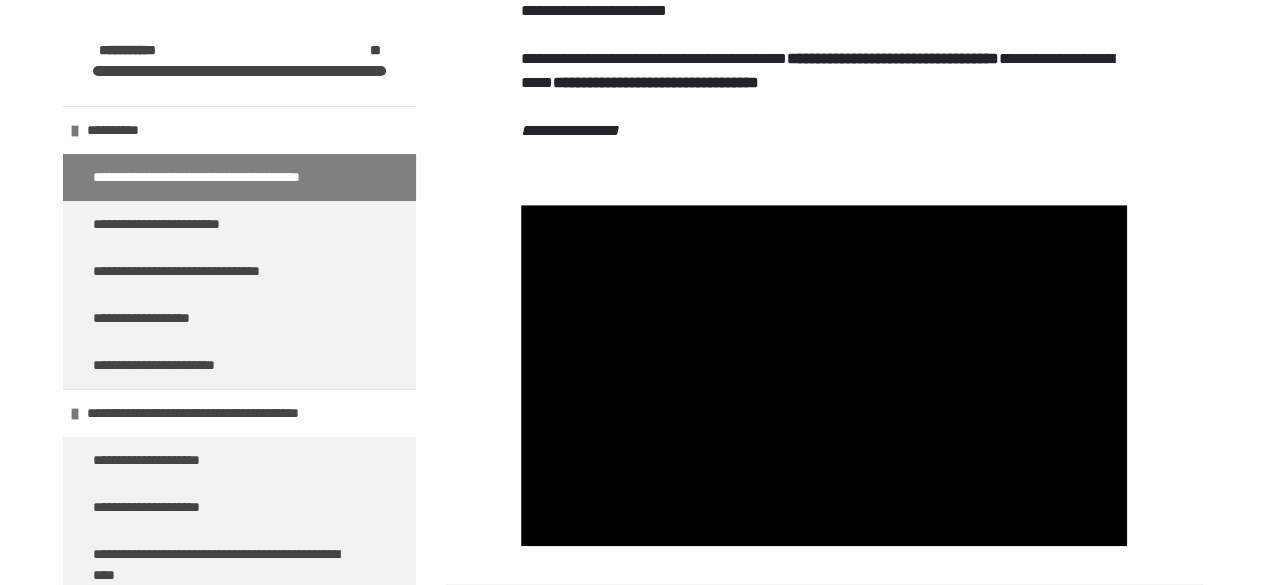 scroll, scrollTop: 604, scrollLeft: 0, axis: vertical 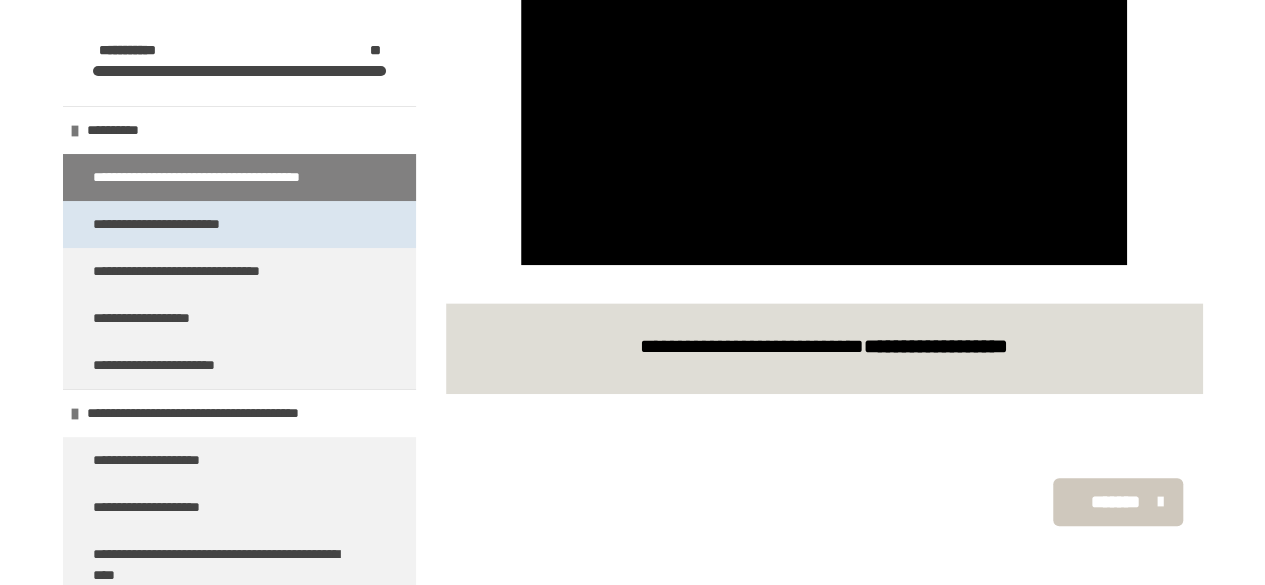 click on "**********" at bounding box center (172, 224) 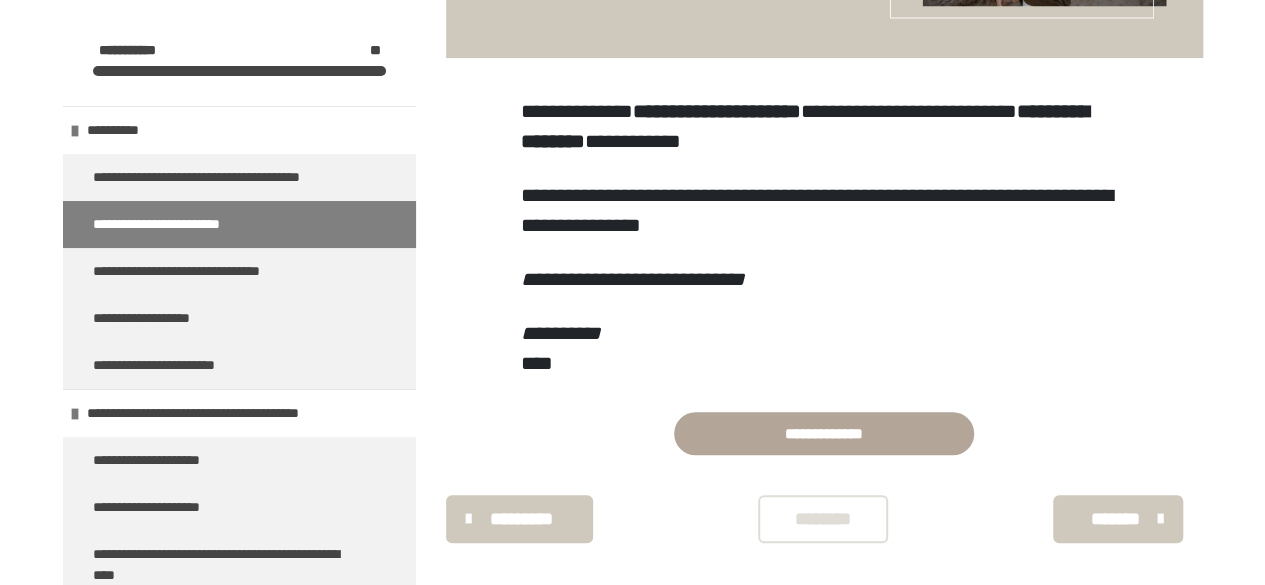scroll, scrollTop: 522, scrollLeft: 0, axis: vertical 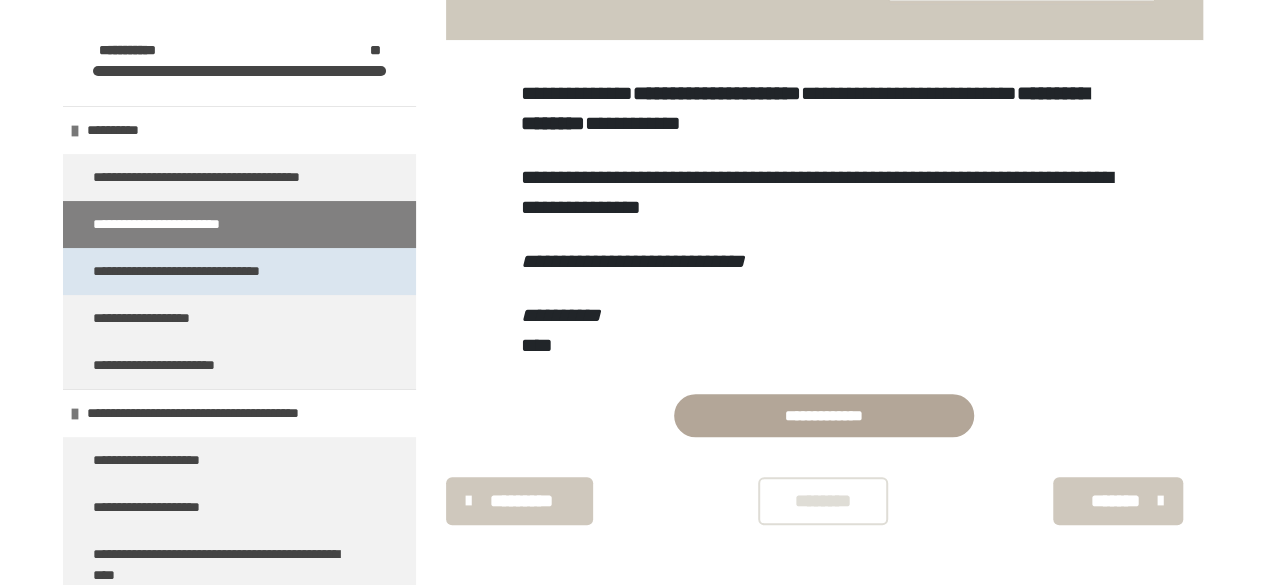 click on "**********" at bounding box center [200, 271] 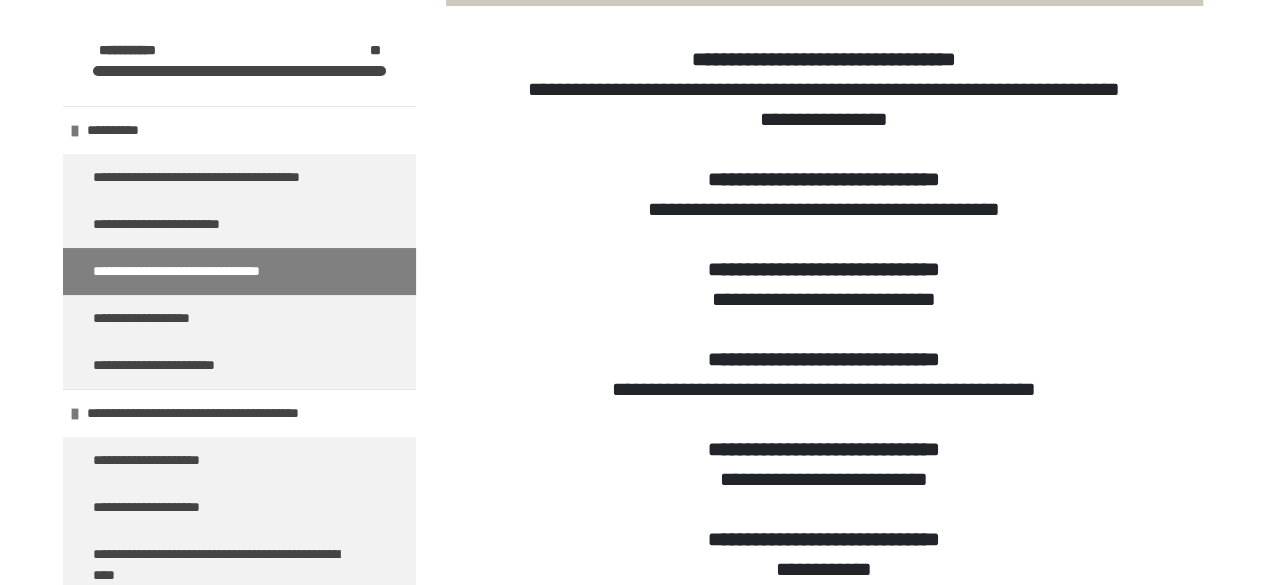scroll, scrollTop: 557, scrollLeft: 0, axis: vertical 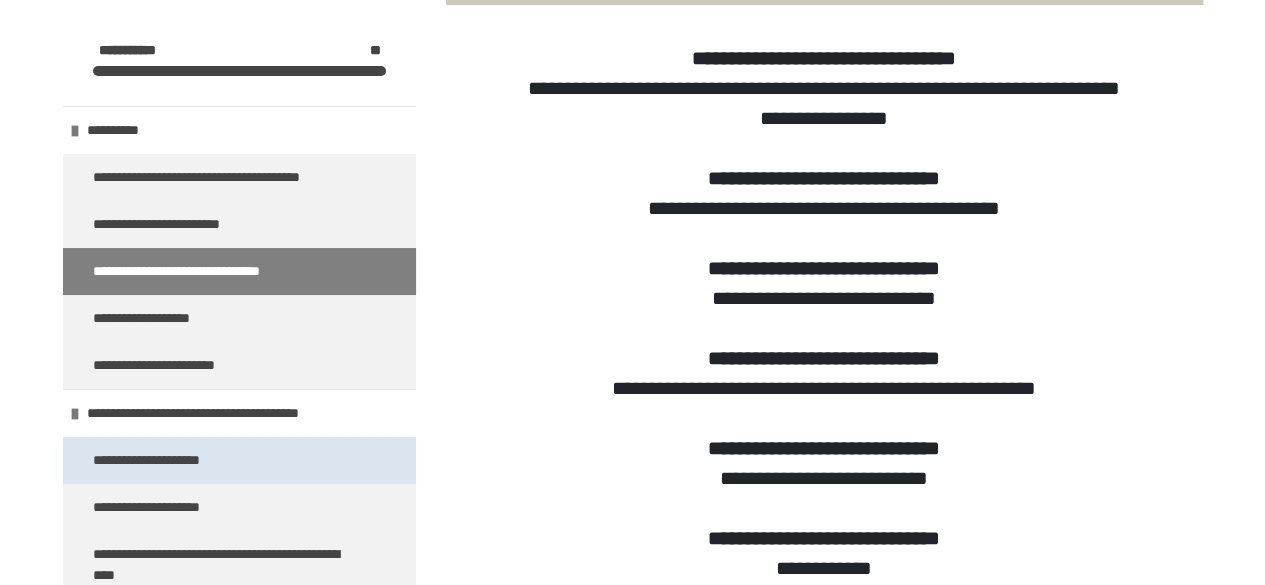 click on "**********" at bounding box center [174, 460] 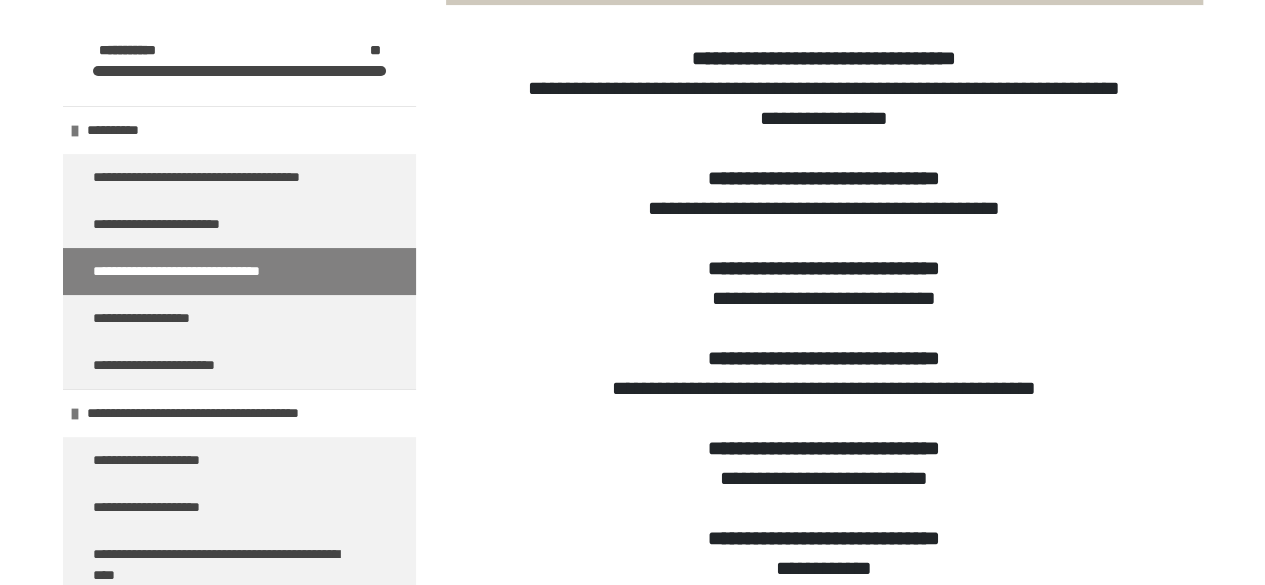 scroll, scrollTop: 270, scrollLeft: 0, axis: vertical 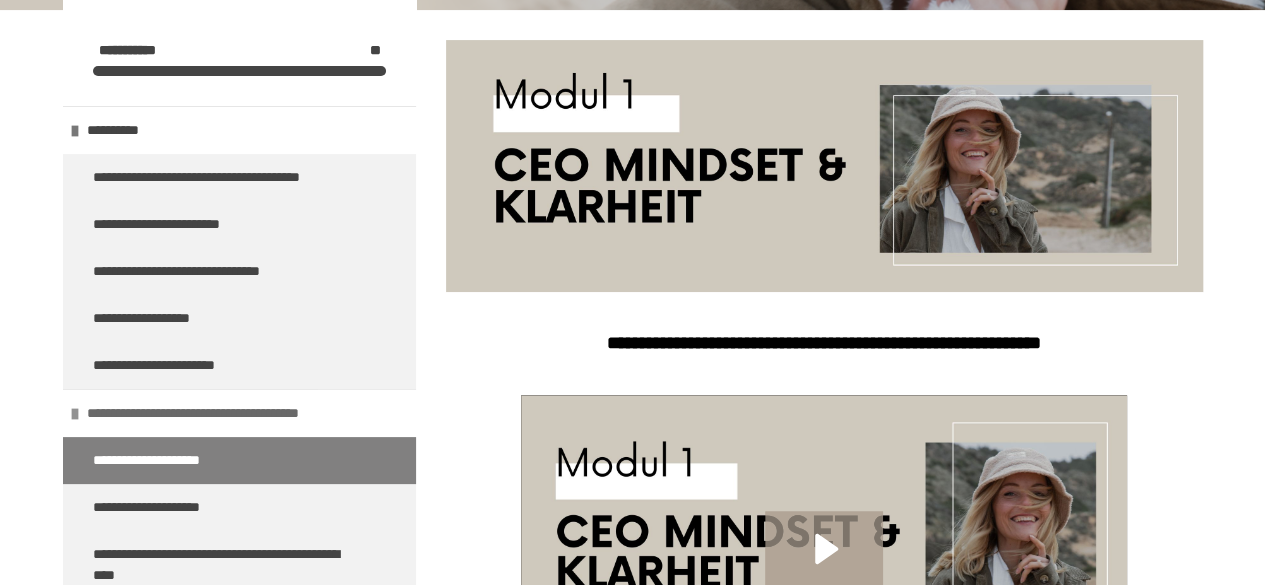 click on "**********" at bounding box center [234, 413] 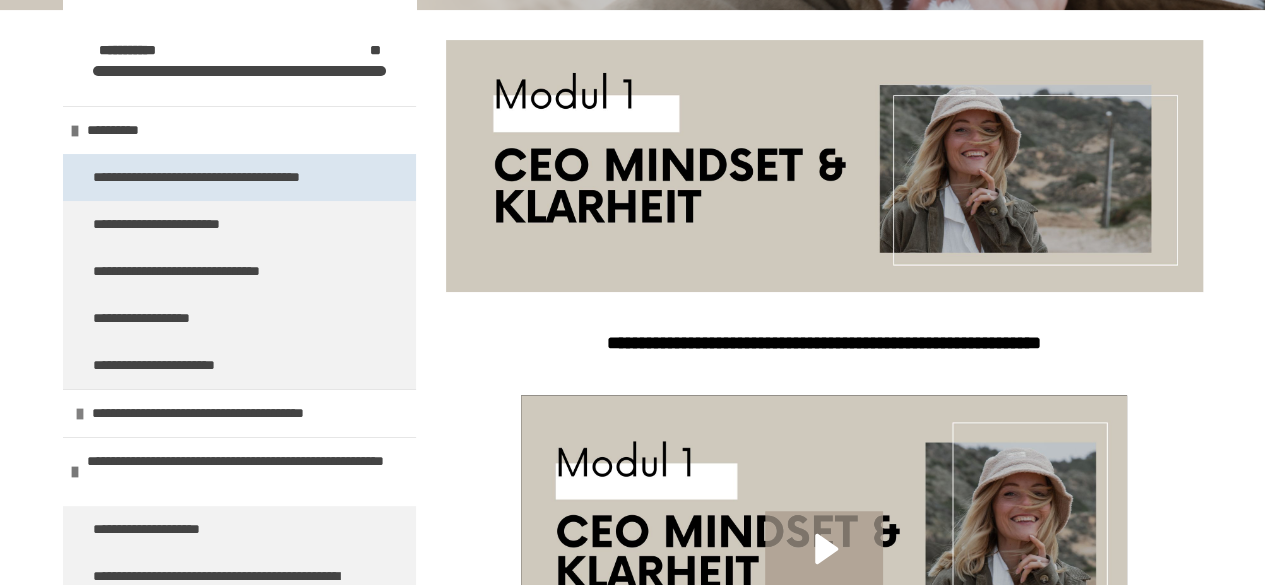 click on "**********" at bounding box center [215, 177] 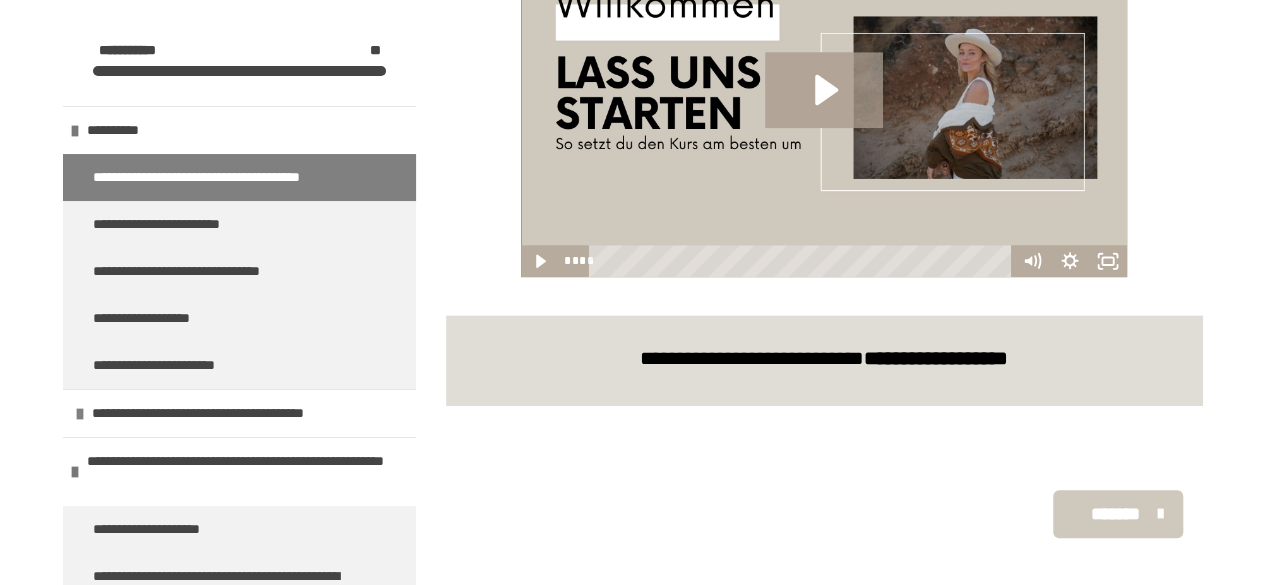 scroll, scrollTop: 882, scrollLeft: 0, axis: vertical 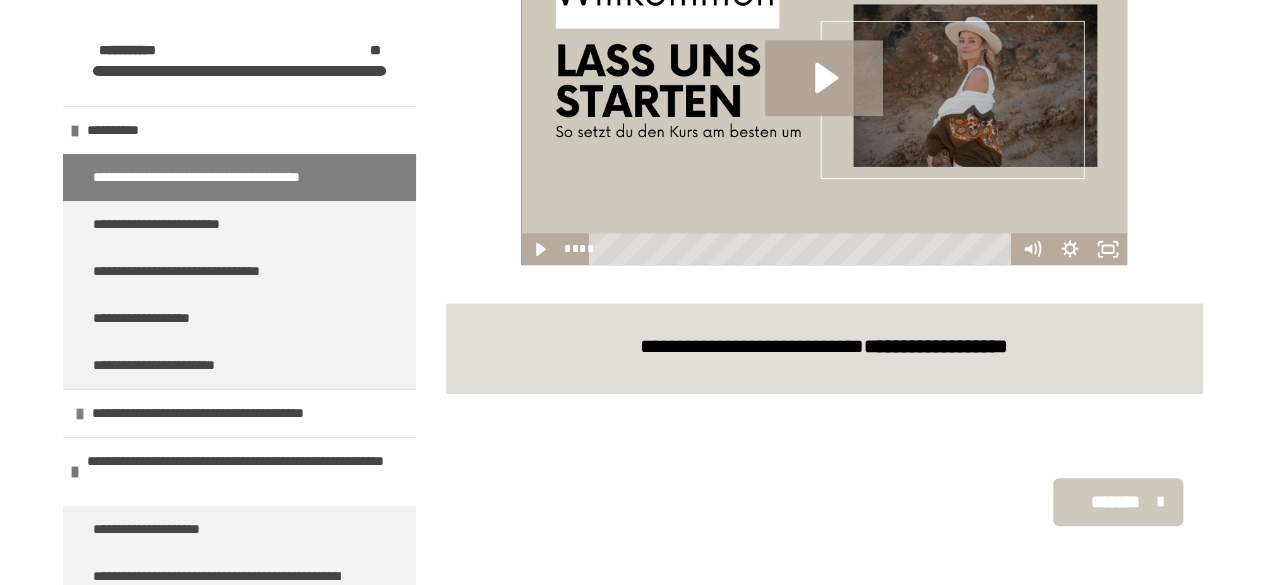 click on "*******" at bounding box center (1115, 502) 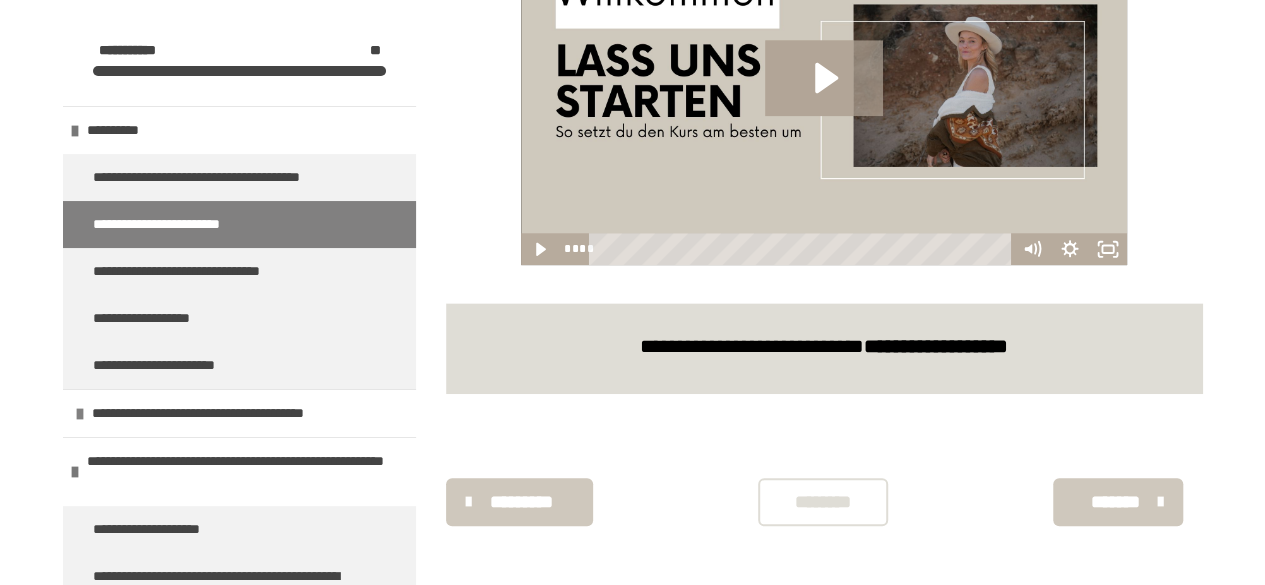 scroll, scrollTop: 521, scrollLeft: 0, axis: vertical 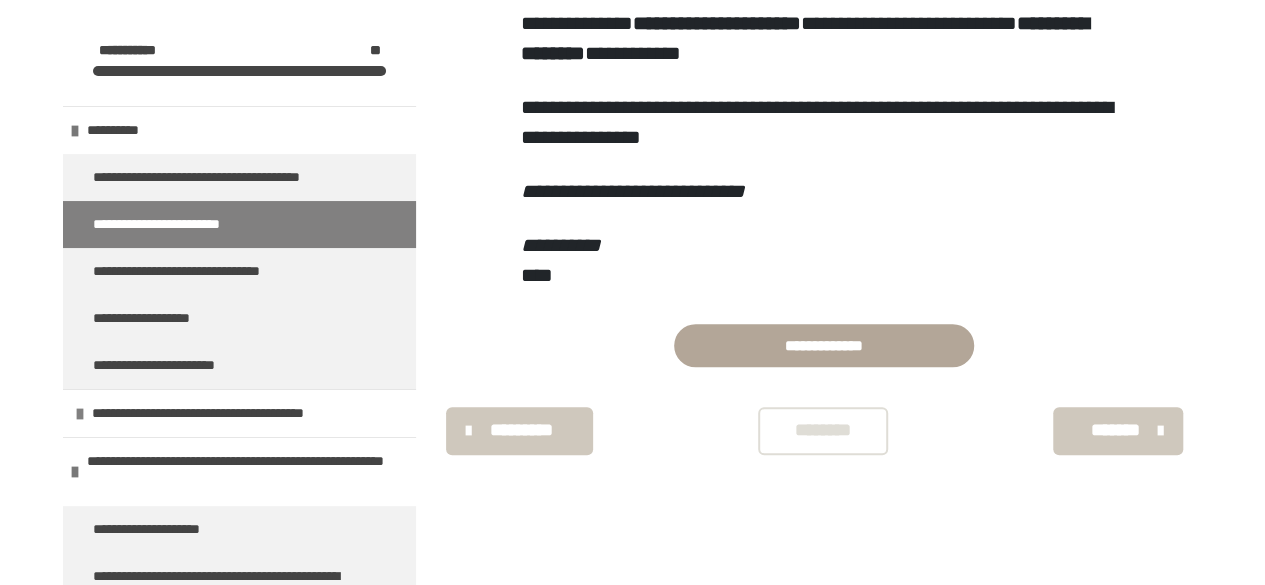 click on "*******" at bounding box center [1115, 430] 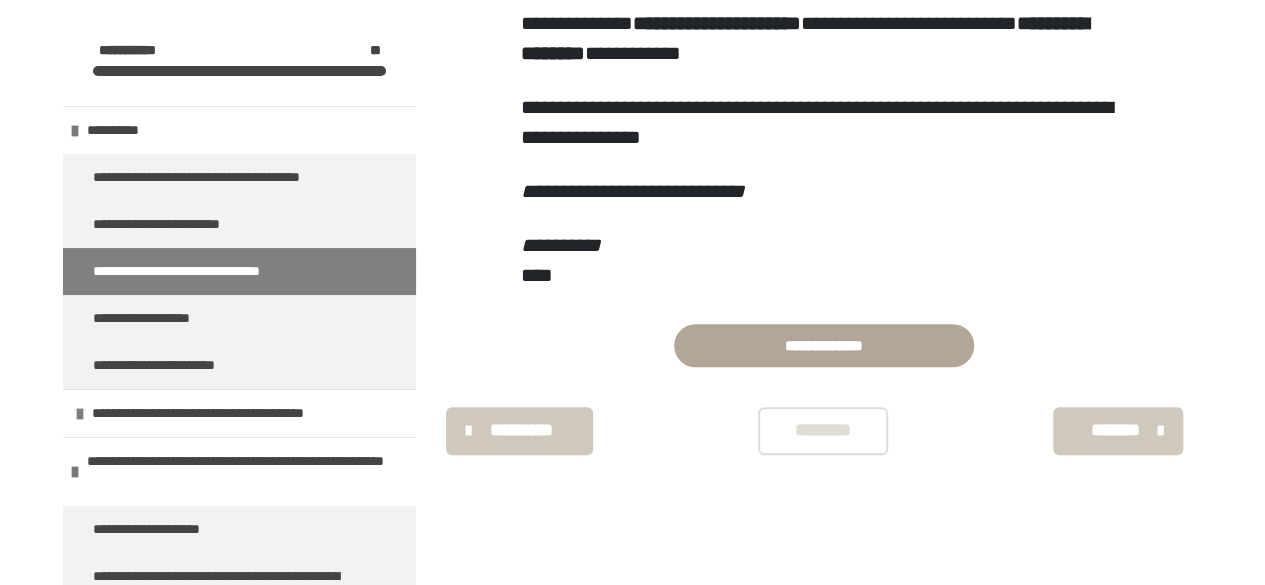 scroll, scrollTop: 778, scrollLeft: 0, axis: vertical 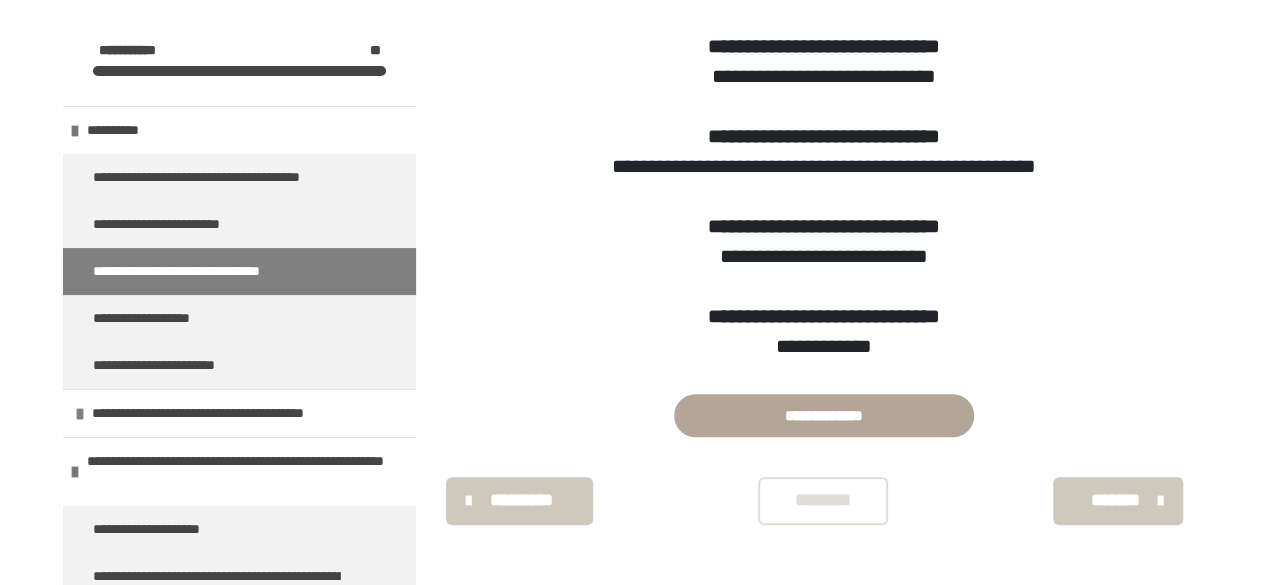 click on "*******" at bounding box center [1115, 500] 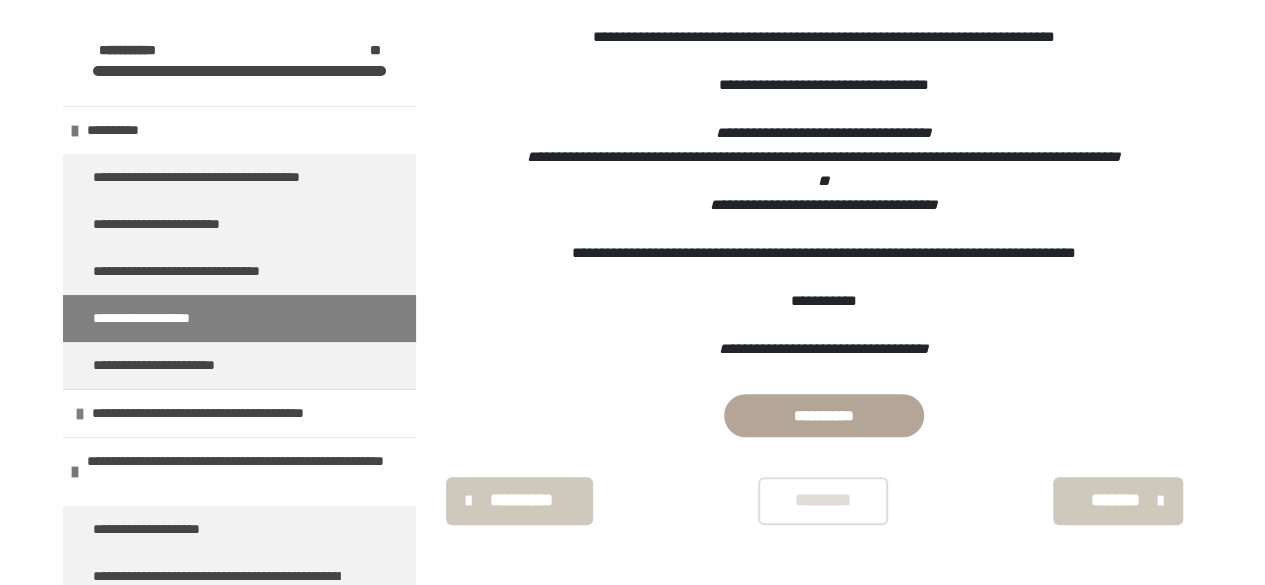 scroll, scrollTop: 694, scrollLeft: 0, axis: vertical 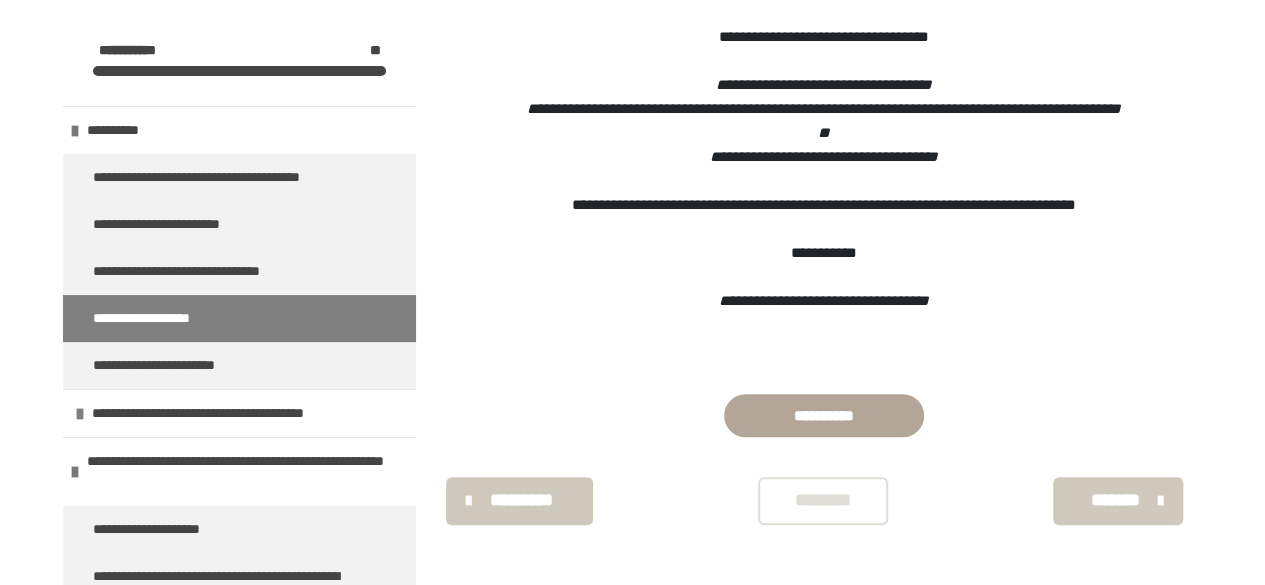 click on "*******" at bounding box center [1115, 500] 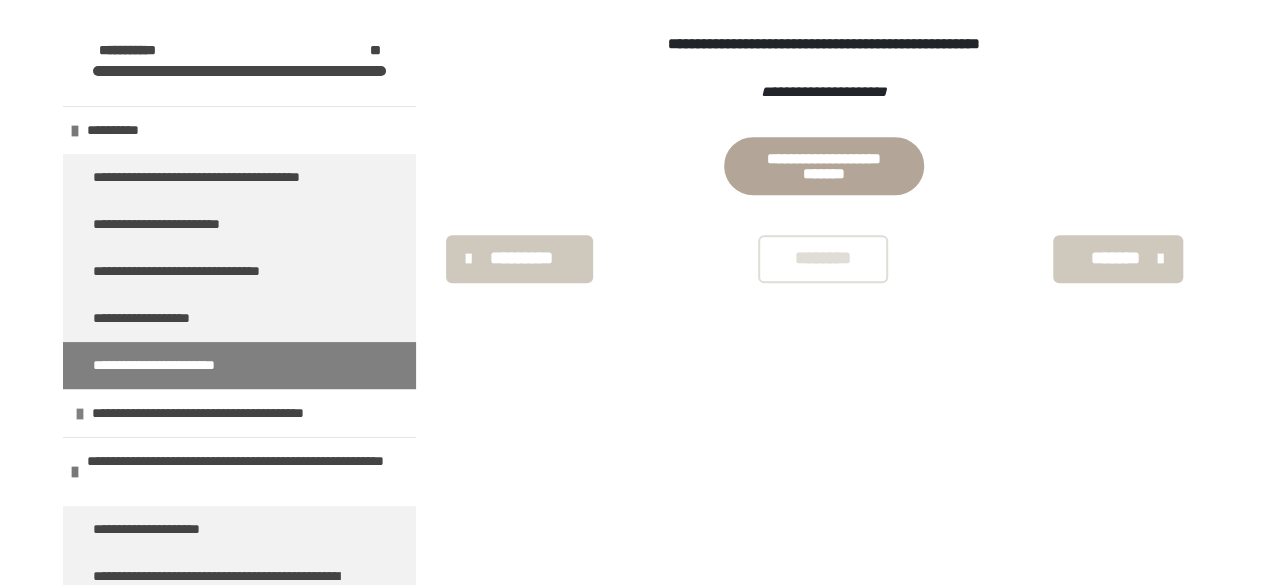 scroll, scrollTop: 349, scrollLeft: 0, axis: vertical 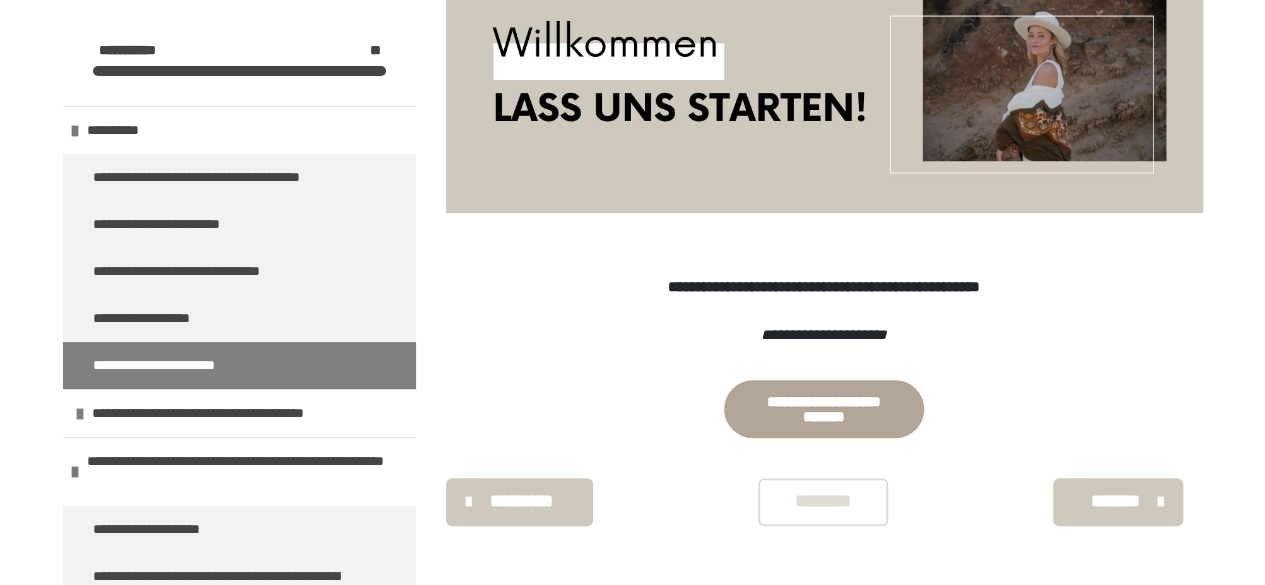 click on "*******" at bounding box center [1115, 501] 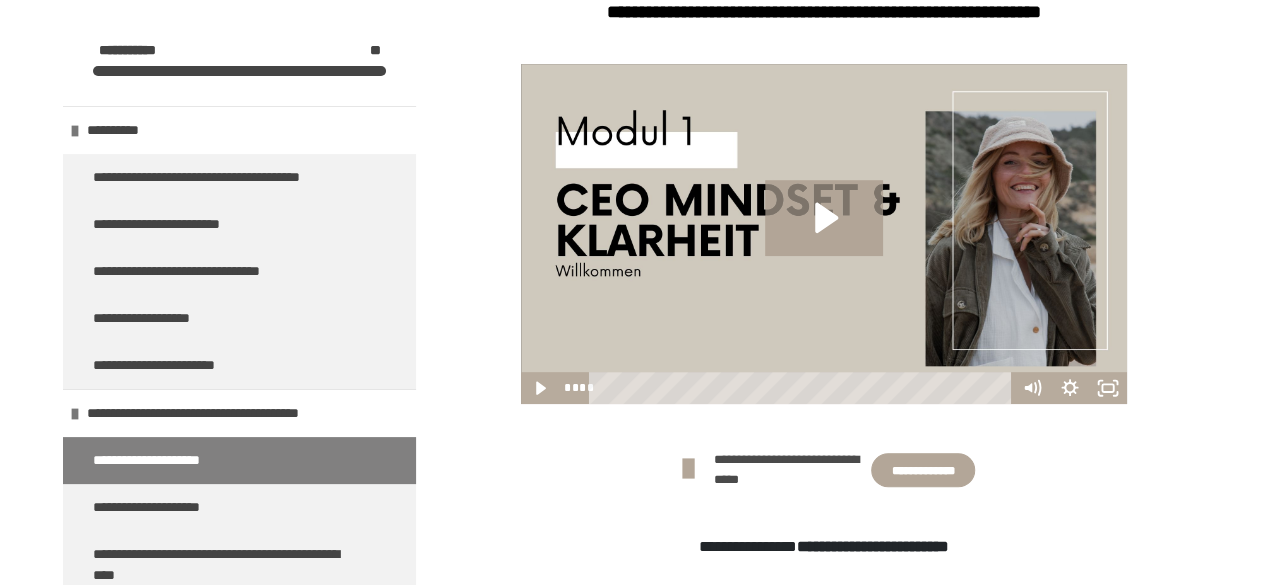 scroll, scrollTop: 882, scrollLeft: 0, axis: vertical 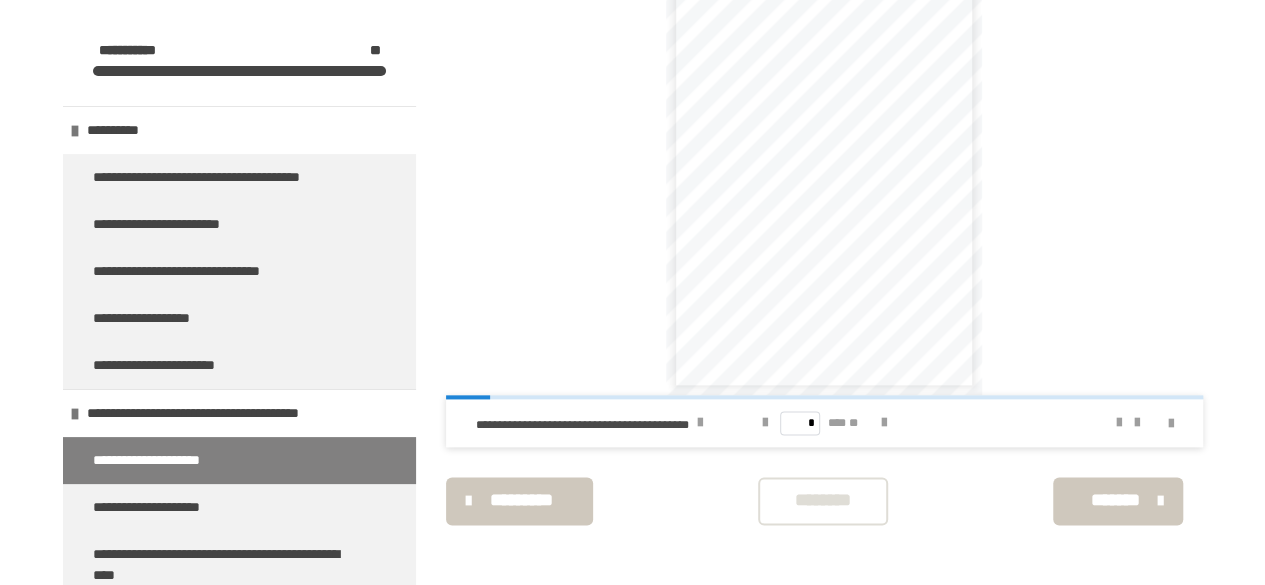 click on "**********" at bounding box center (824, -85) 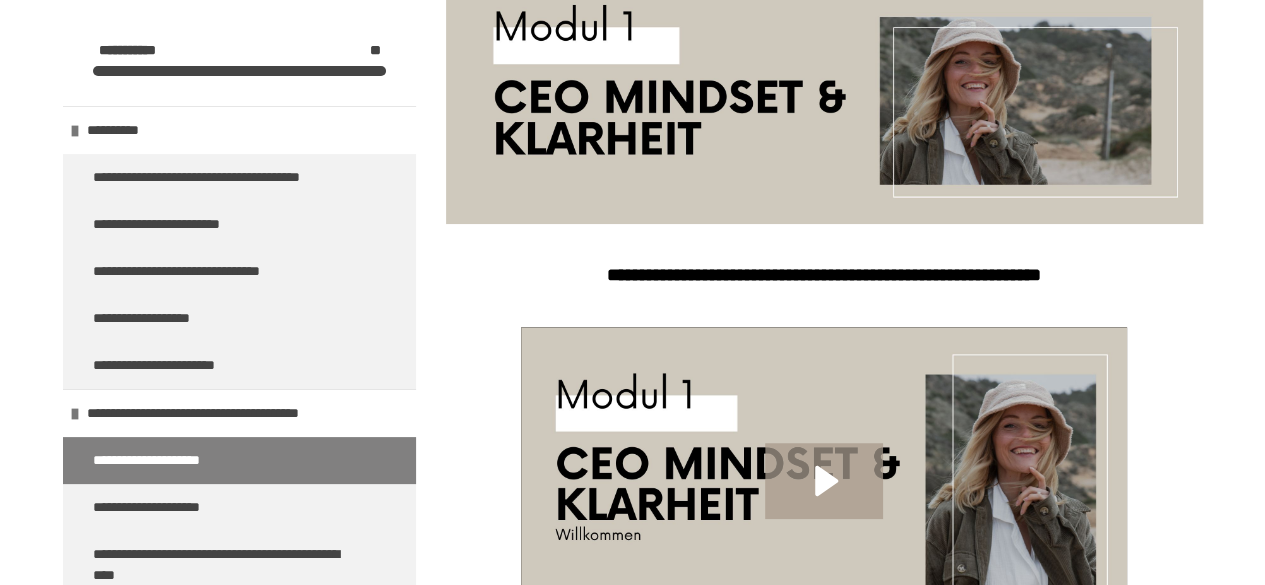 scroll, scrollTop: 246, scrollLeft: 0, axis: vertical 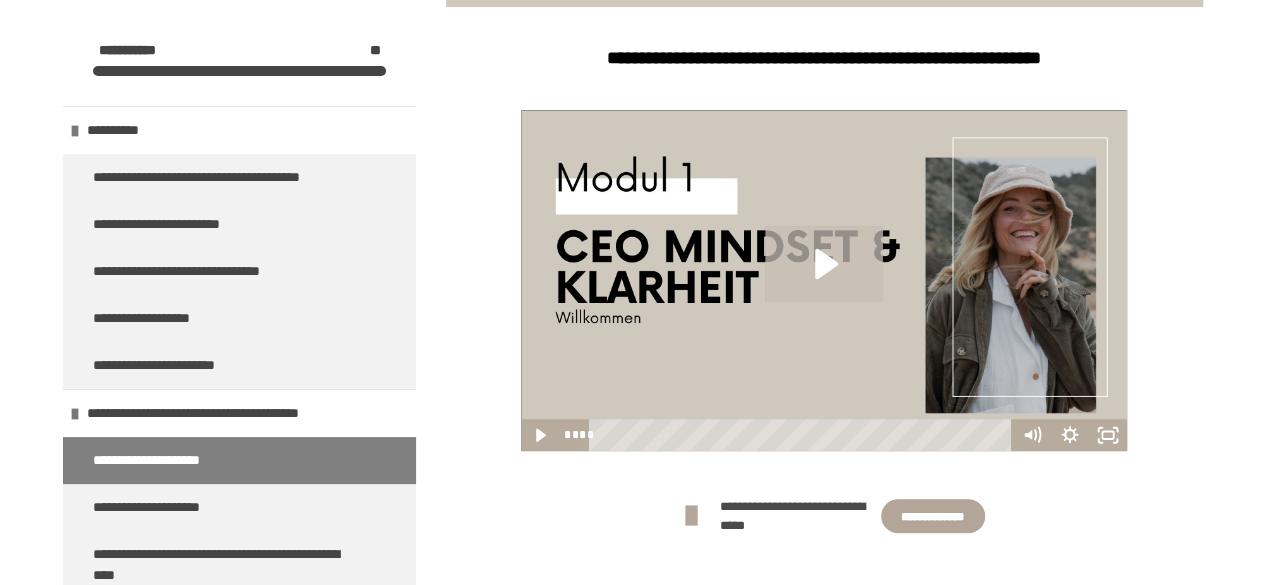 click 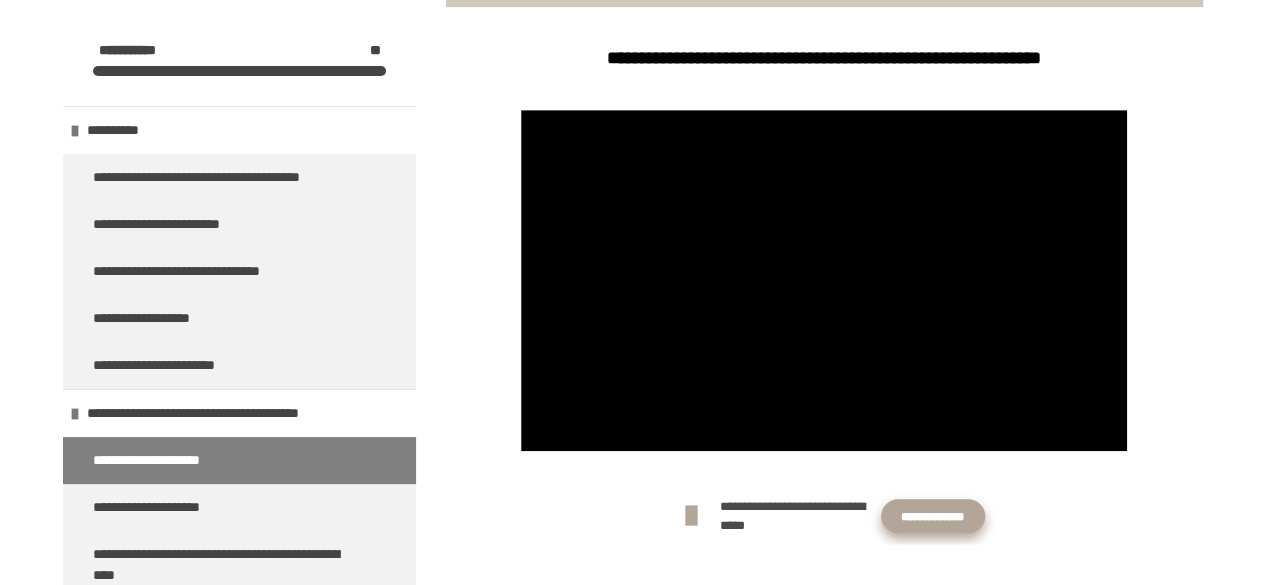 click on "**********" at bounding box center (933, 515) 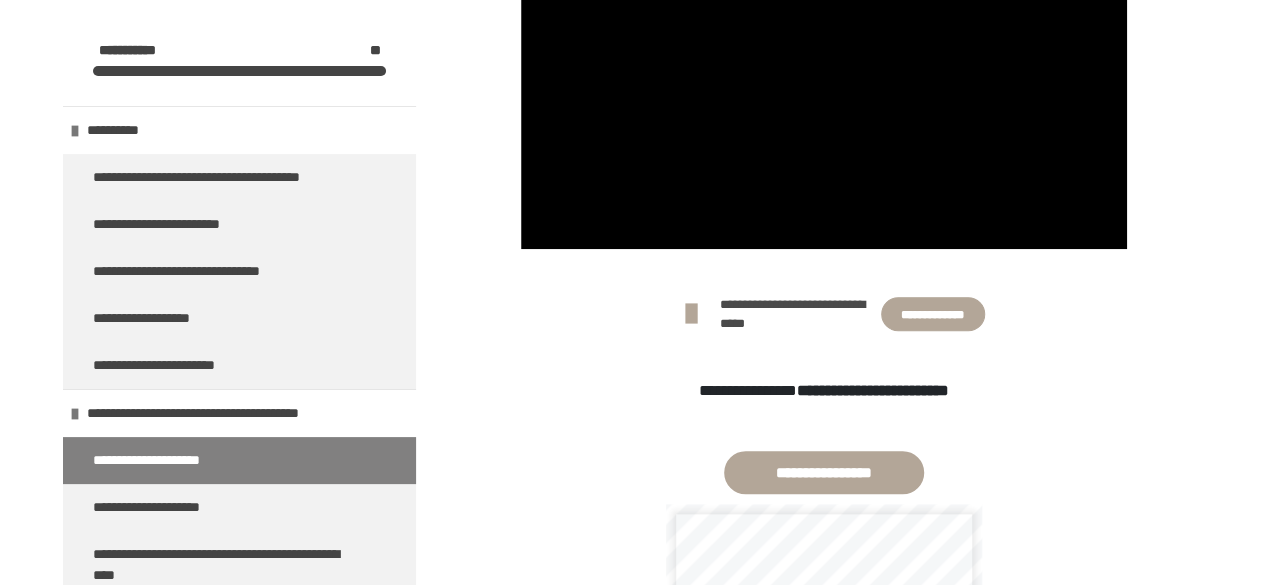 scroll, scrollTop: 275, scrollLeft: 0, axis: vertical 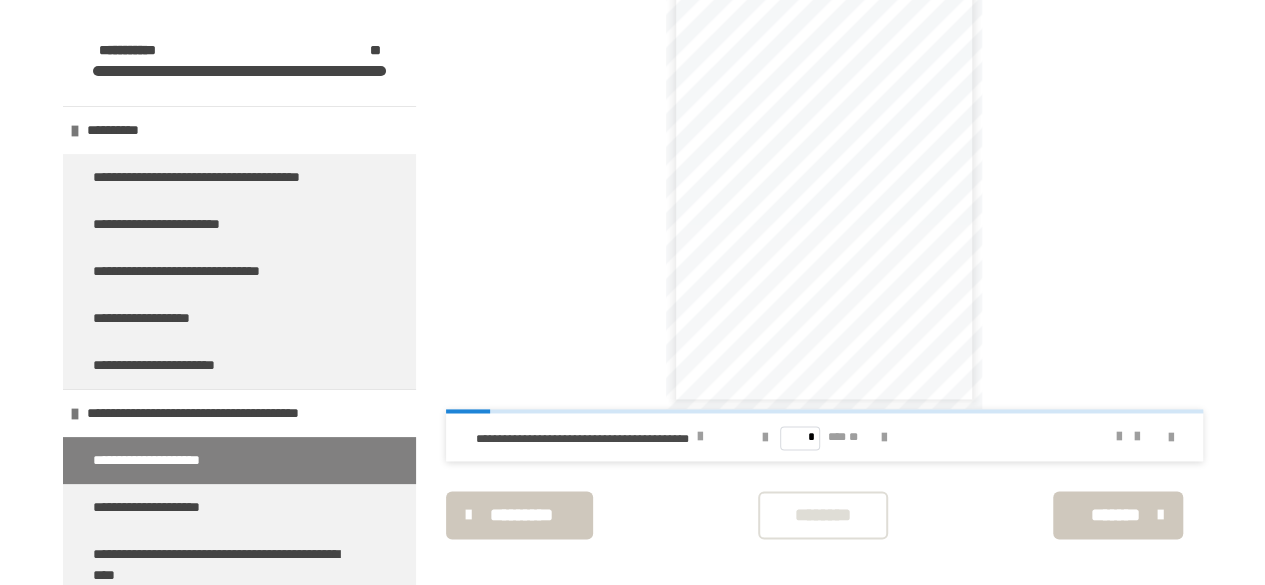 click on "*******" at bounding box center (1115, 515) 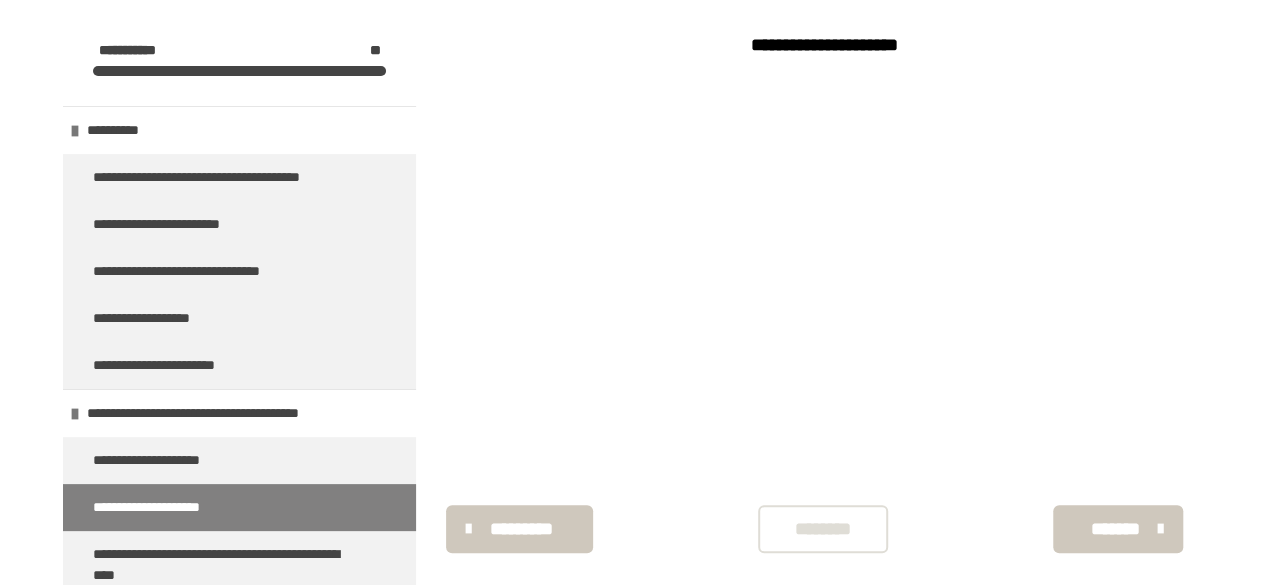 scroll, scrollTop: 592, scrollLeft: 0, axis: vertical 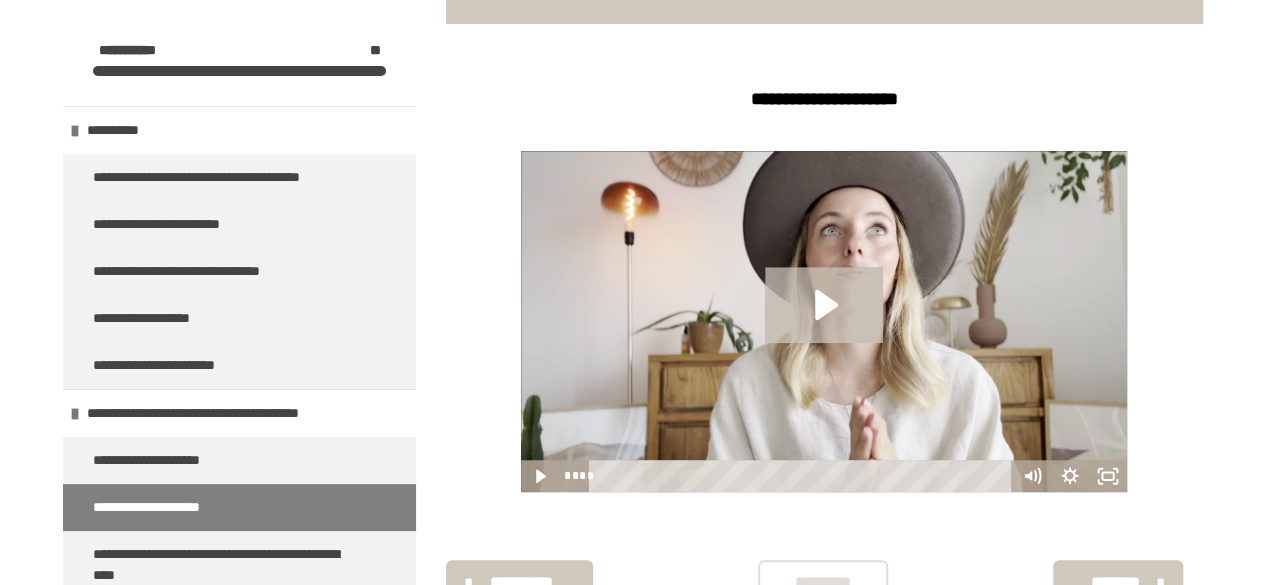 click 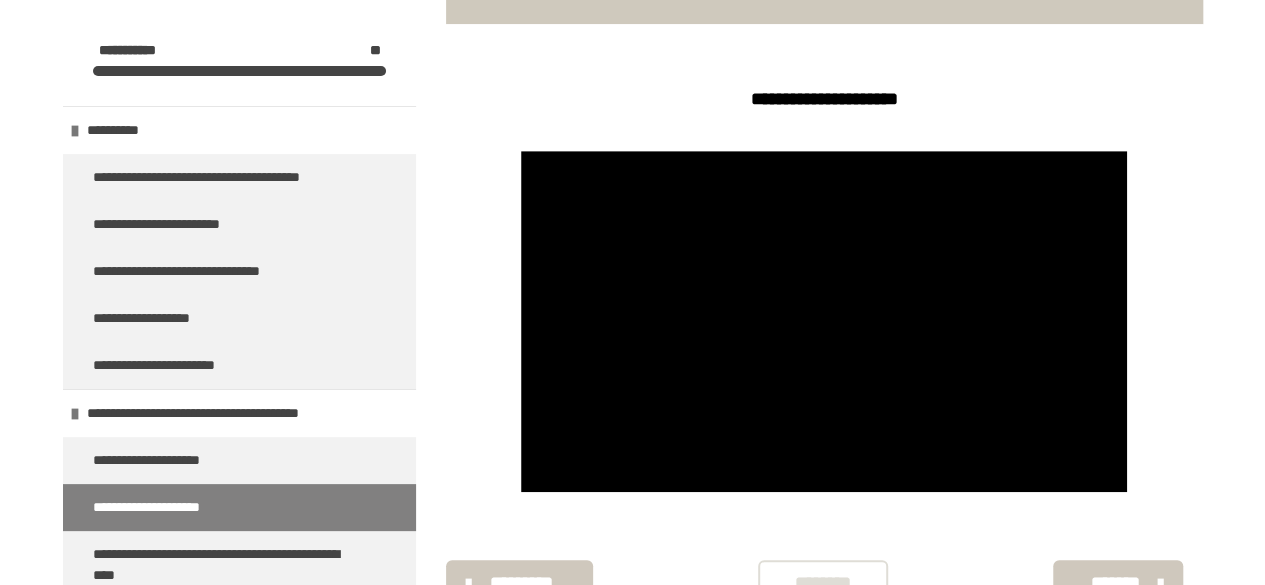 scroll, scrollTop: 620, scrollLeft: 0, axis: vertical 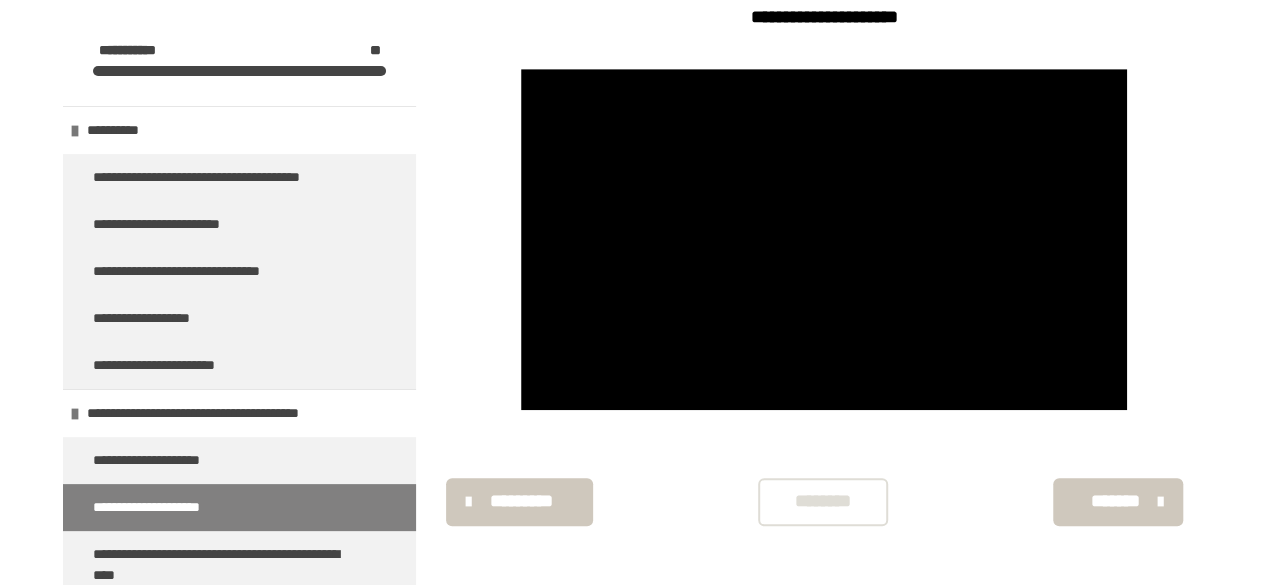 click on "********" at bounding box center (823, 501) 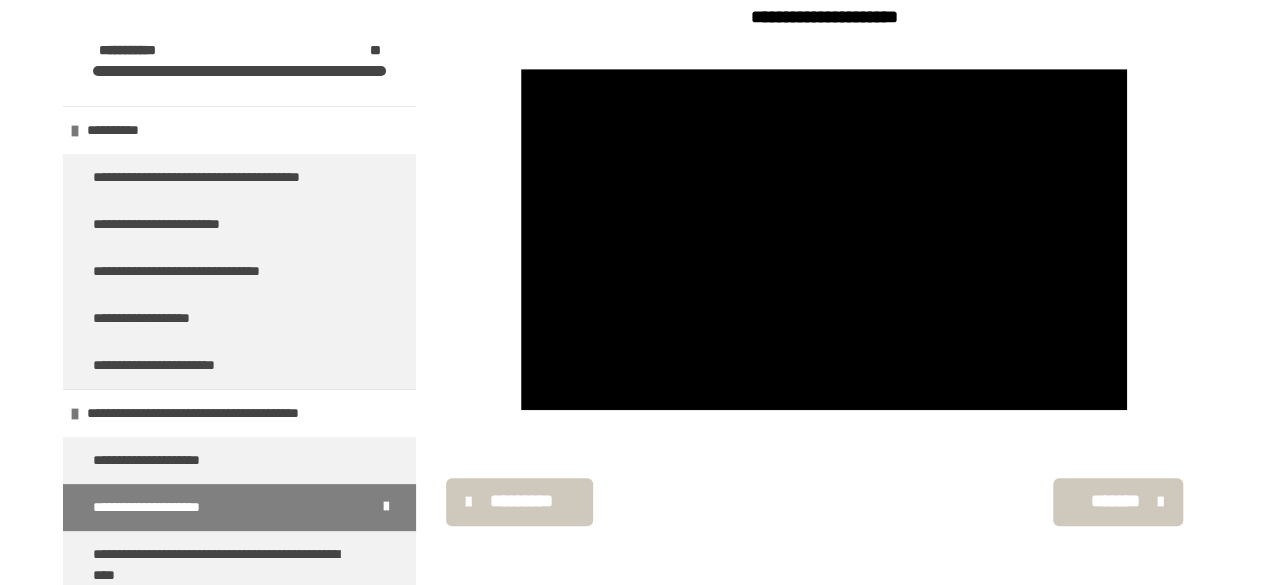 click on "*******" at bounding box center [1115, 501] 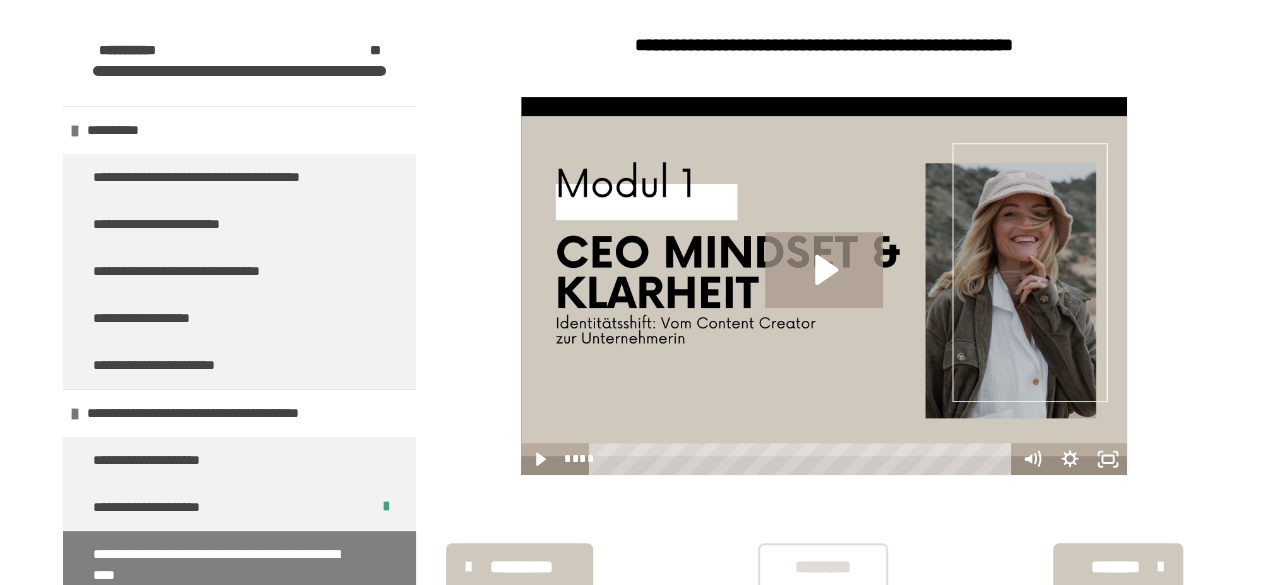 scroll, scrollTop: 592, scrollLeft: 0, axis: vertical 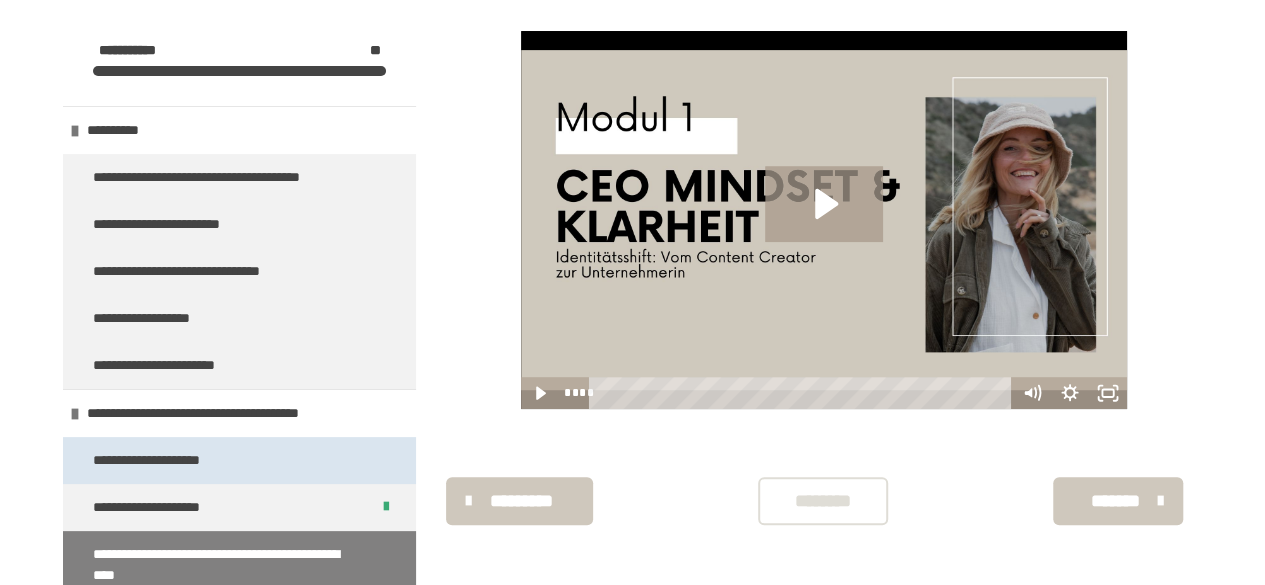 click on "**********" at bounding box center (174, 460) 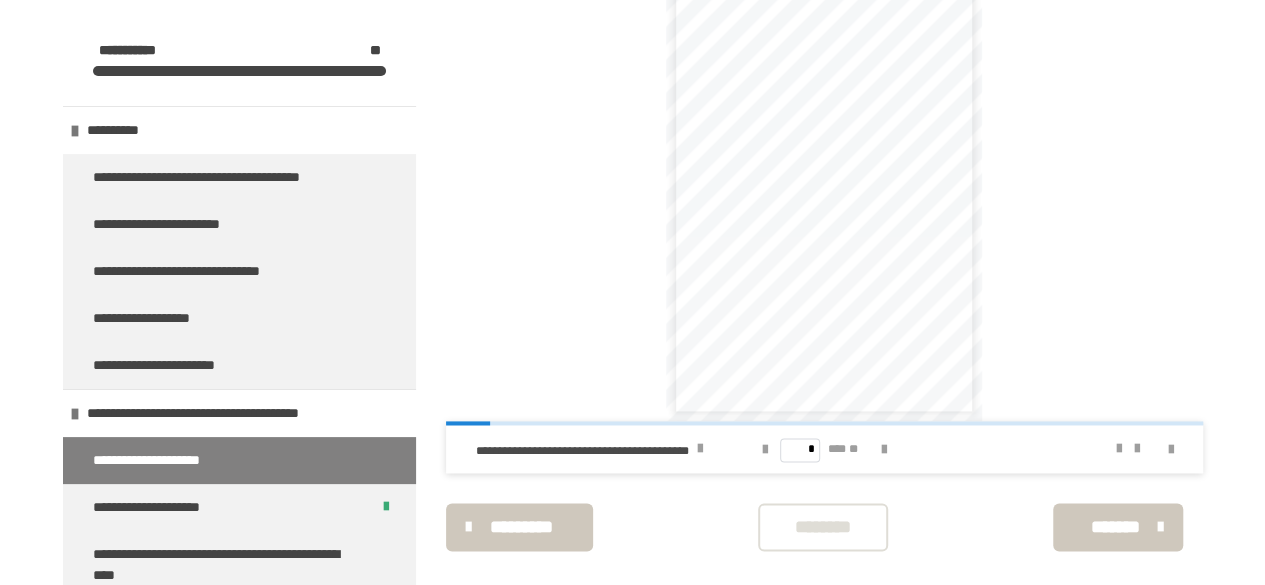scroll, scrollTop: 1314, scrollLeft: 0, axis: vertical 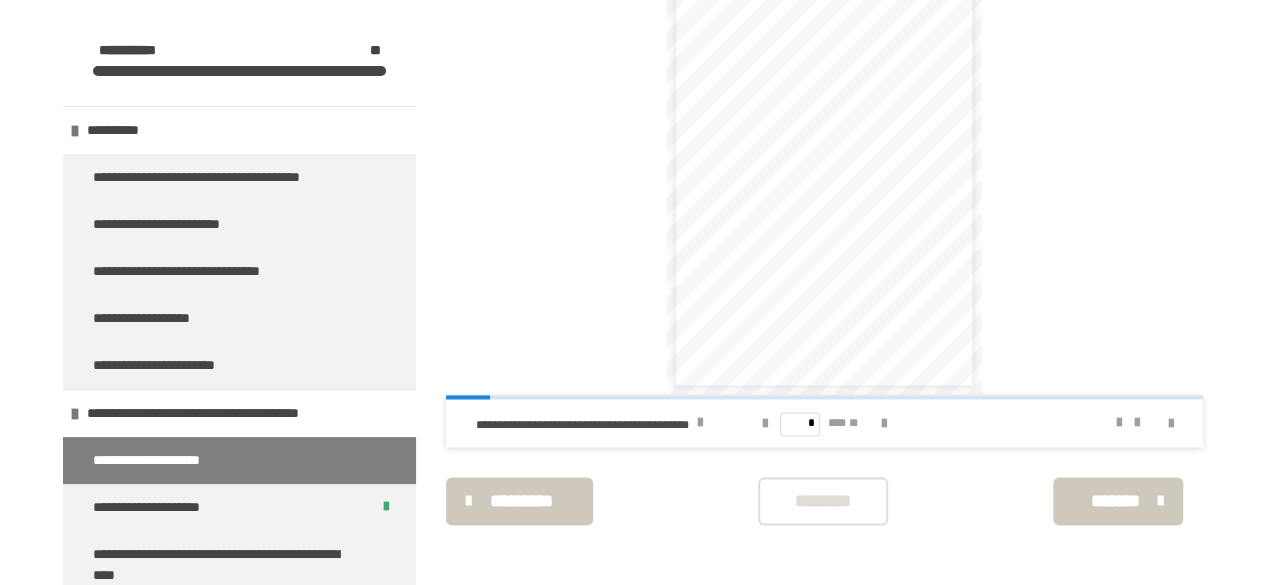 click on "********" at bounding box center [823, 501] 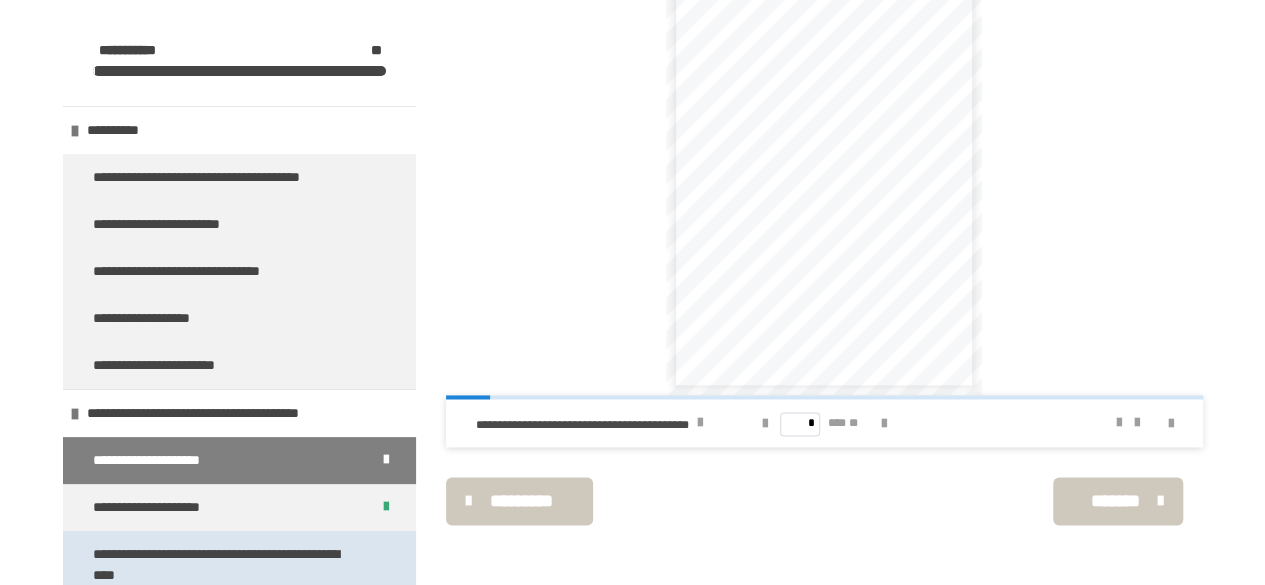 click on "**********" at bounding box center [224, 565] 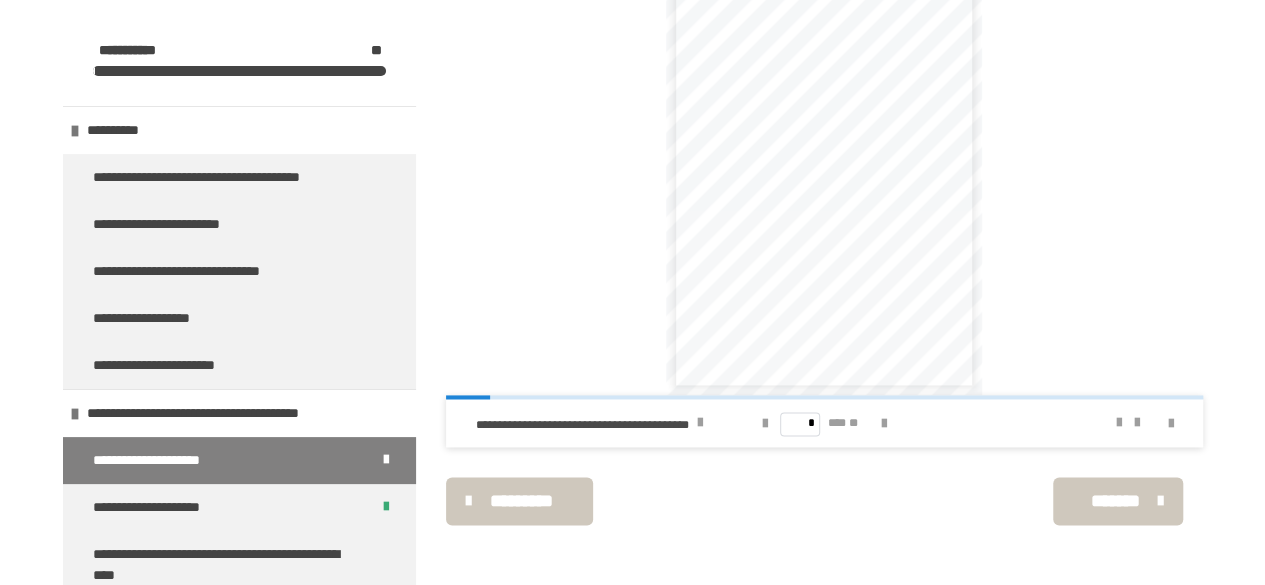 scroll, scrollTop: 270, scrollLeft: 0, axis: vertical 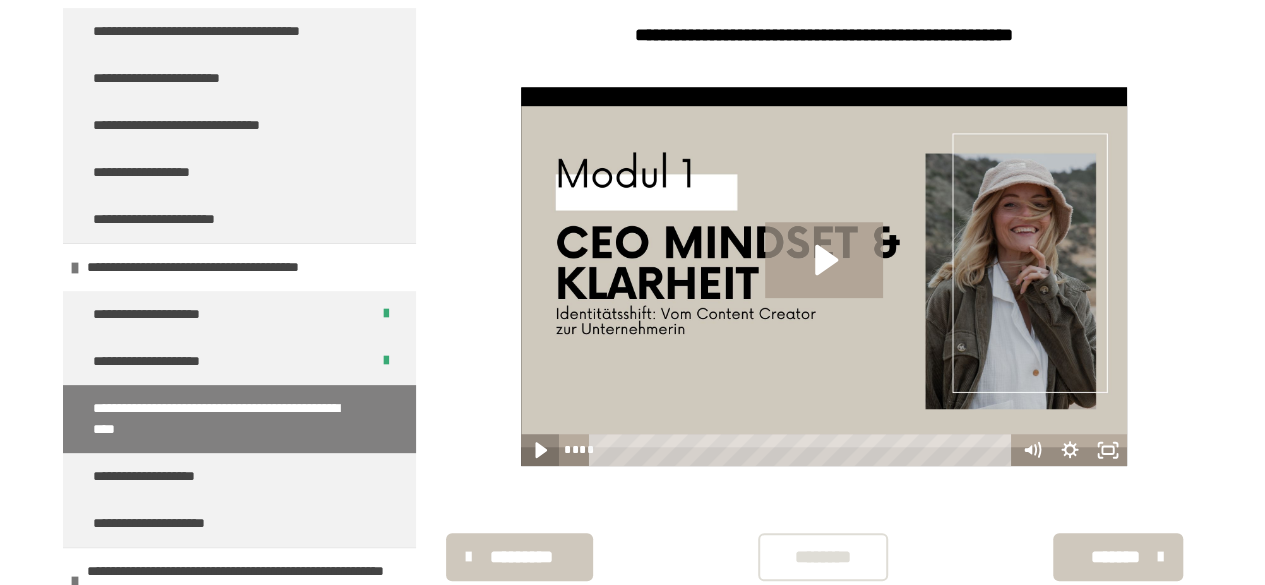 click 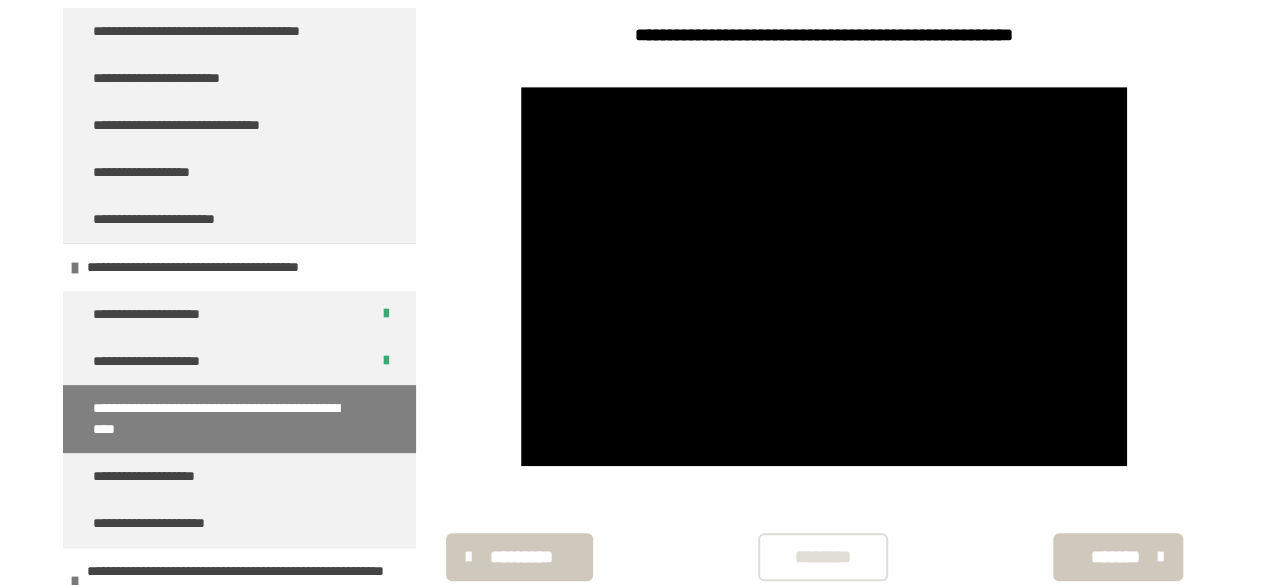 scroll, scrollTop: 658, scrollLeft: 0, axis: vertical 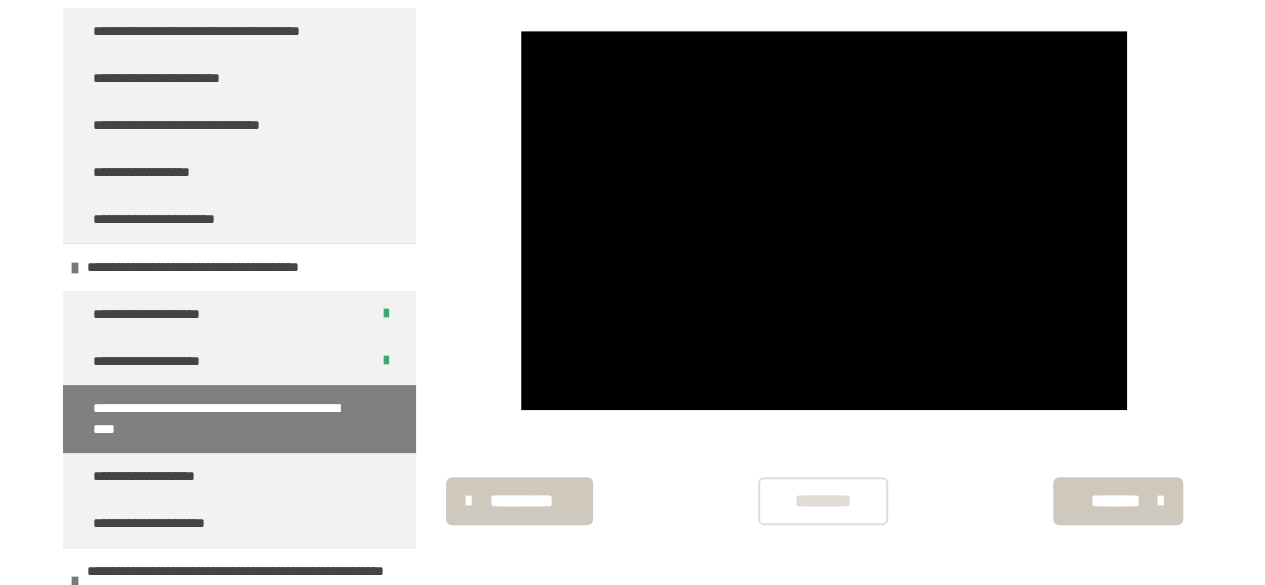 click on "********" at bounding box center [823, 501] 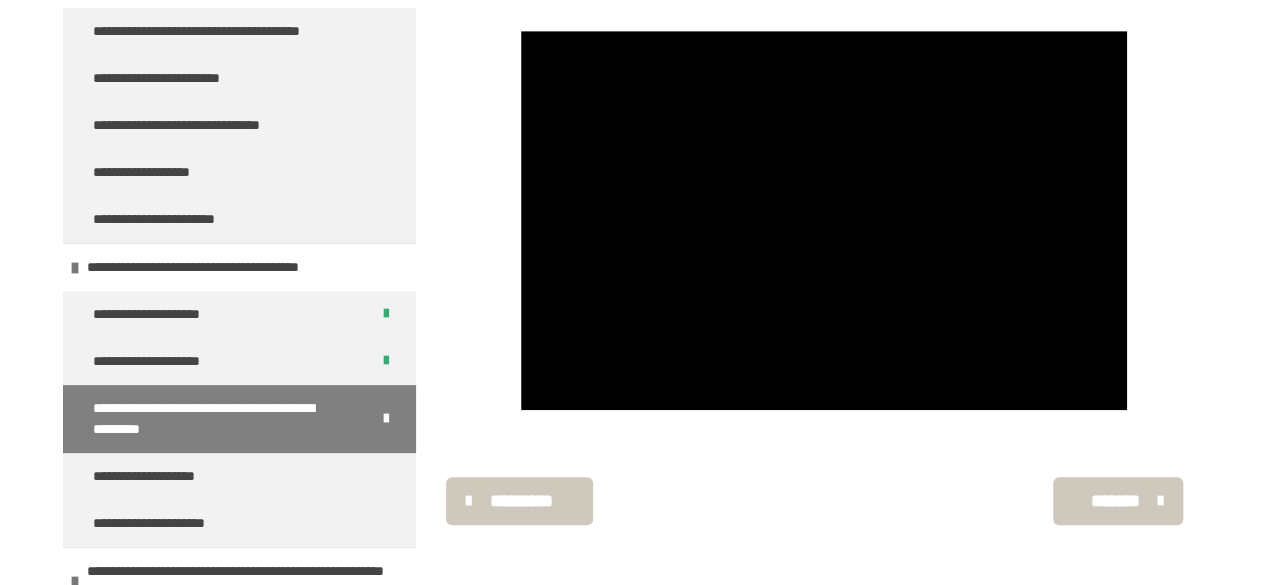 click on "*******" at bounding box center (1115, 501) 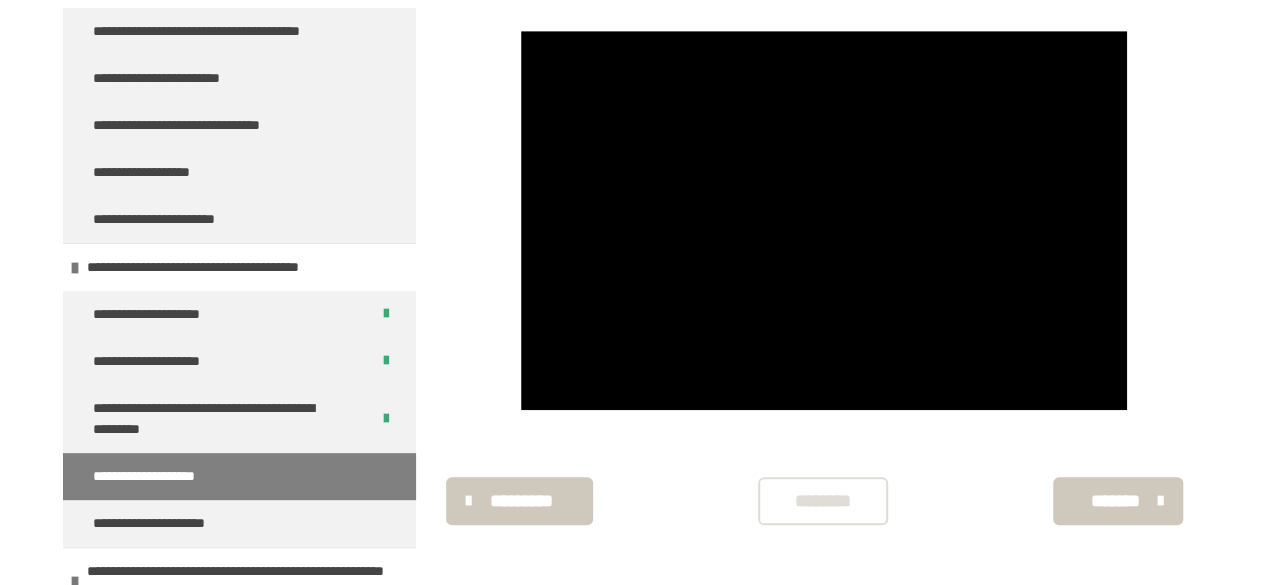 scroll, scrollTop: 340, scrollLeft: 0, axis: vertical 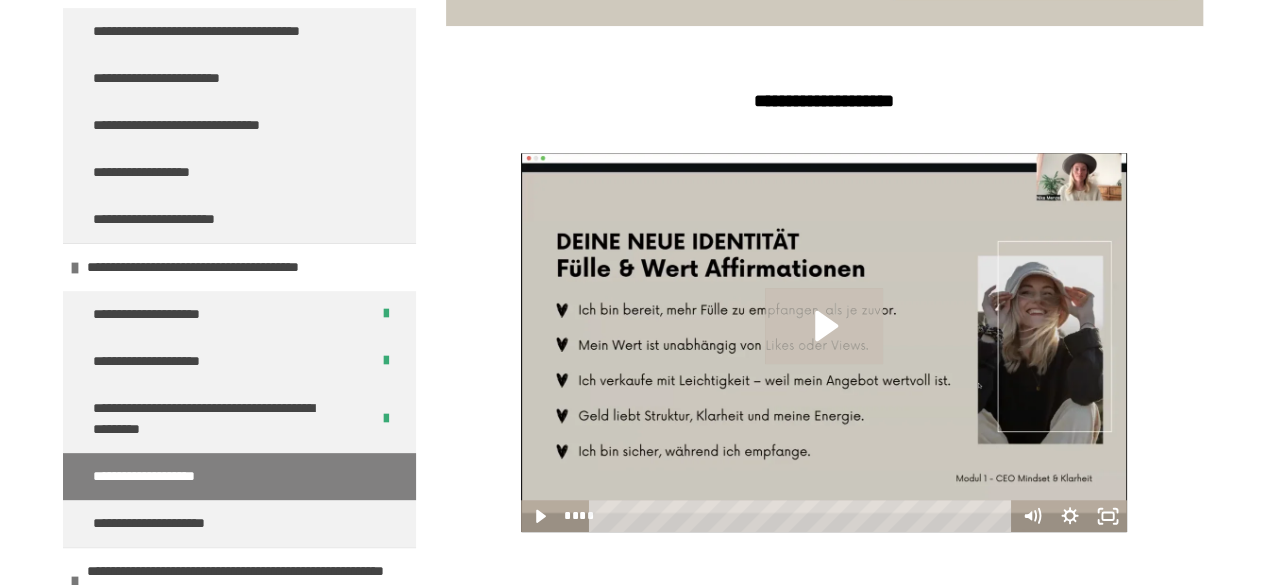 click 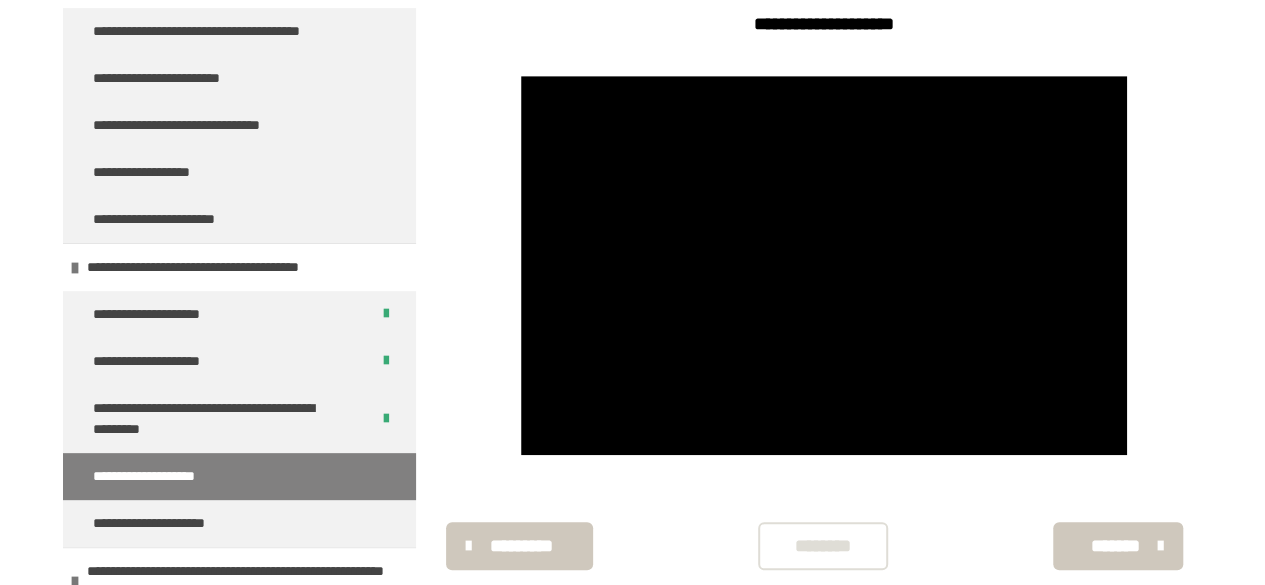 scroll, scrollTop: 658, scrollLeft: 0, axis: vertical 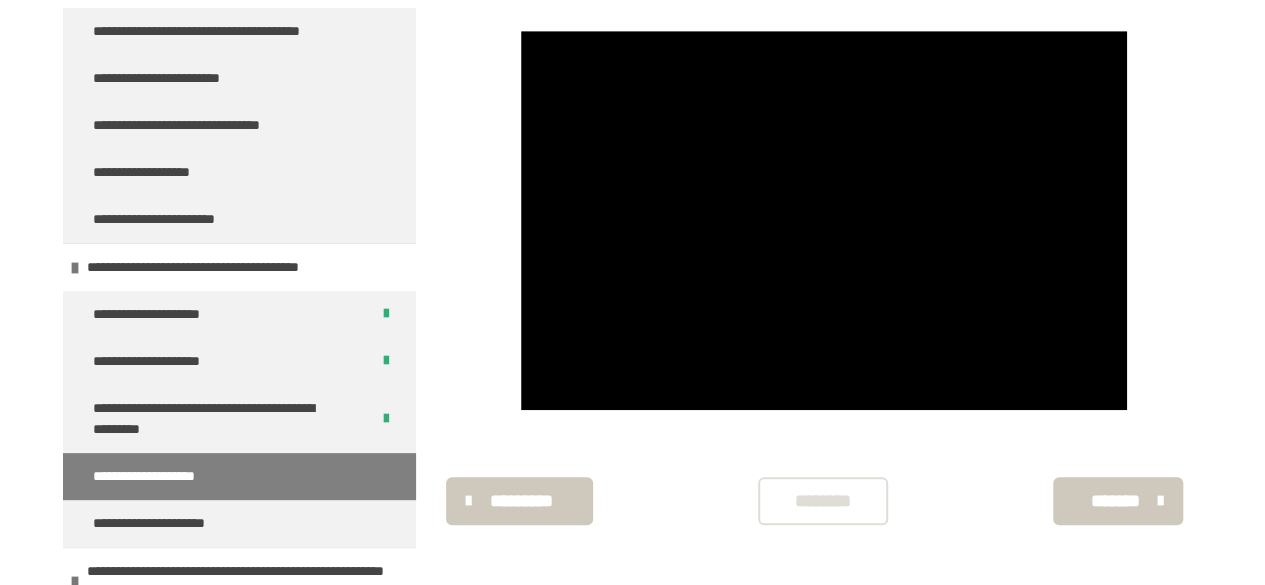 click on "********" at bounding box center (823, 501) 